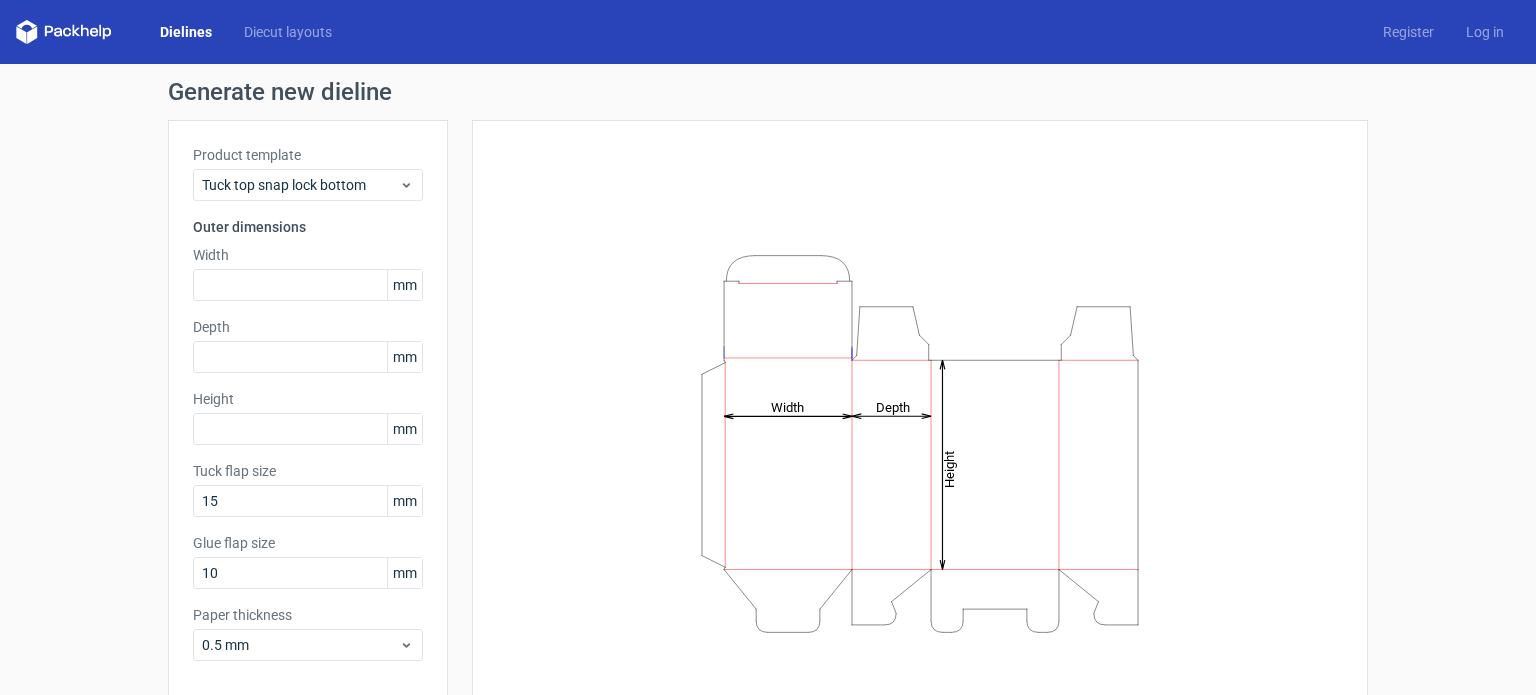 scroll, scrollTop: 0, scrollLeft: 0, axis: both 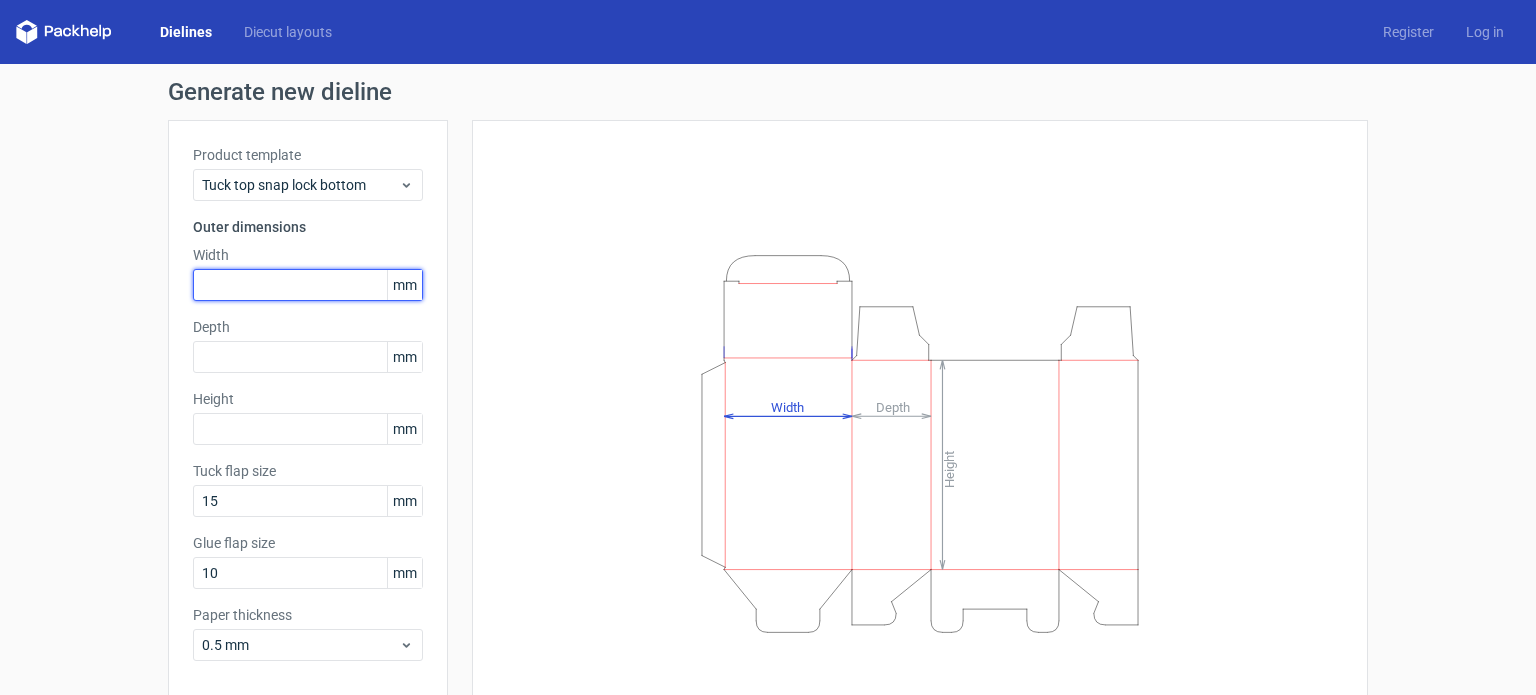 drag, startPoint x: 293, startPoint y: 284, endPoint x: 392, endPoint y: 283, distance: 99.00505 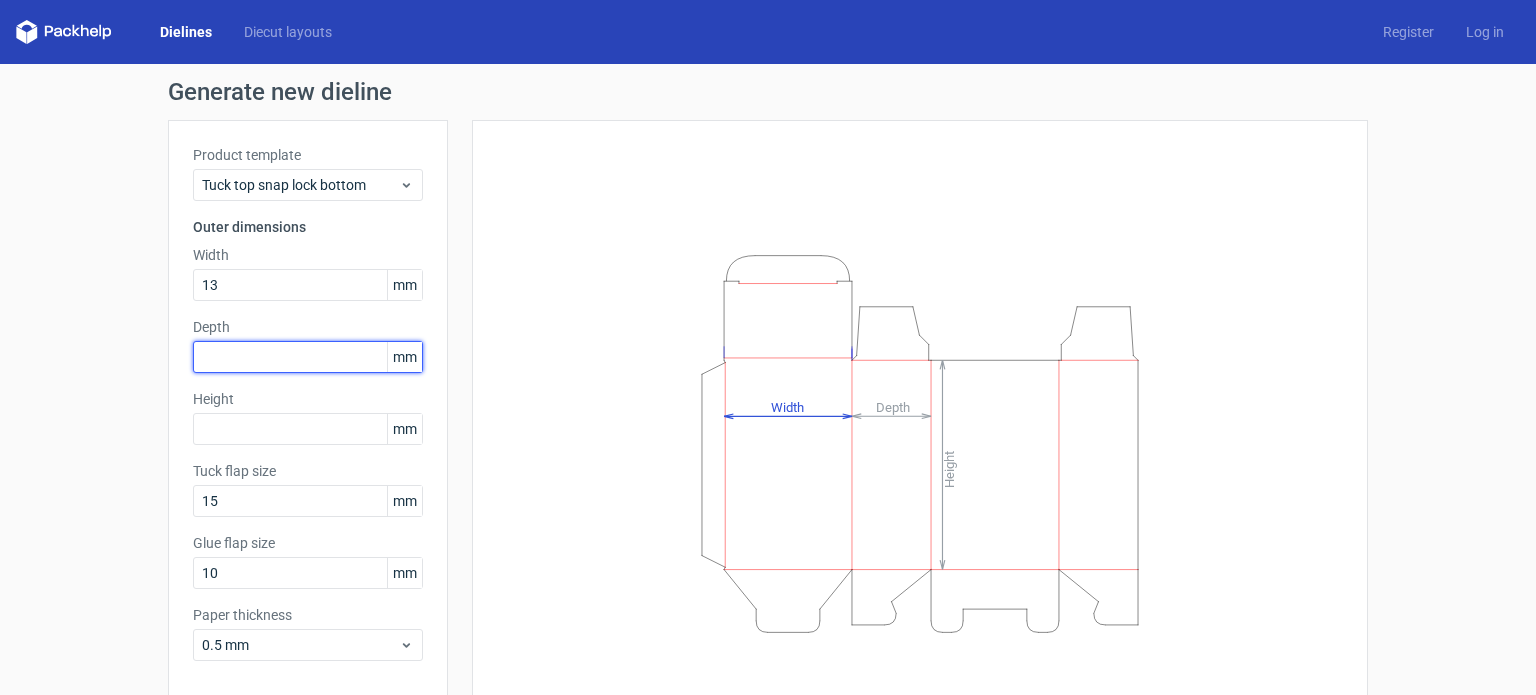 click on "Depth mm" at bounding box center [308, 345] 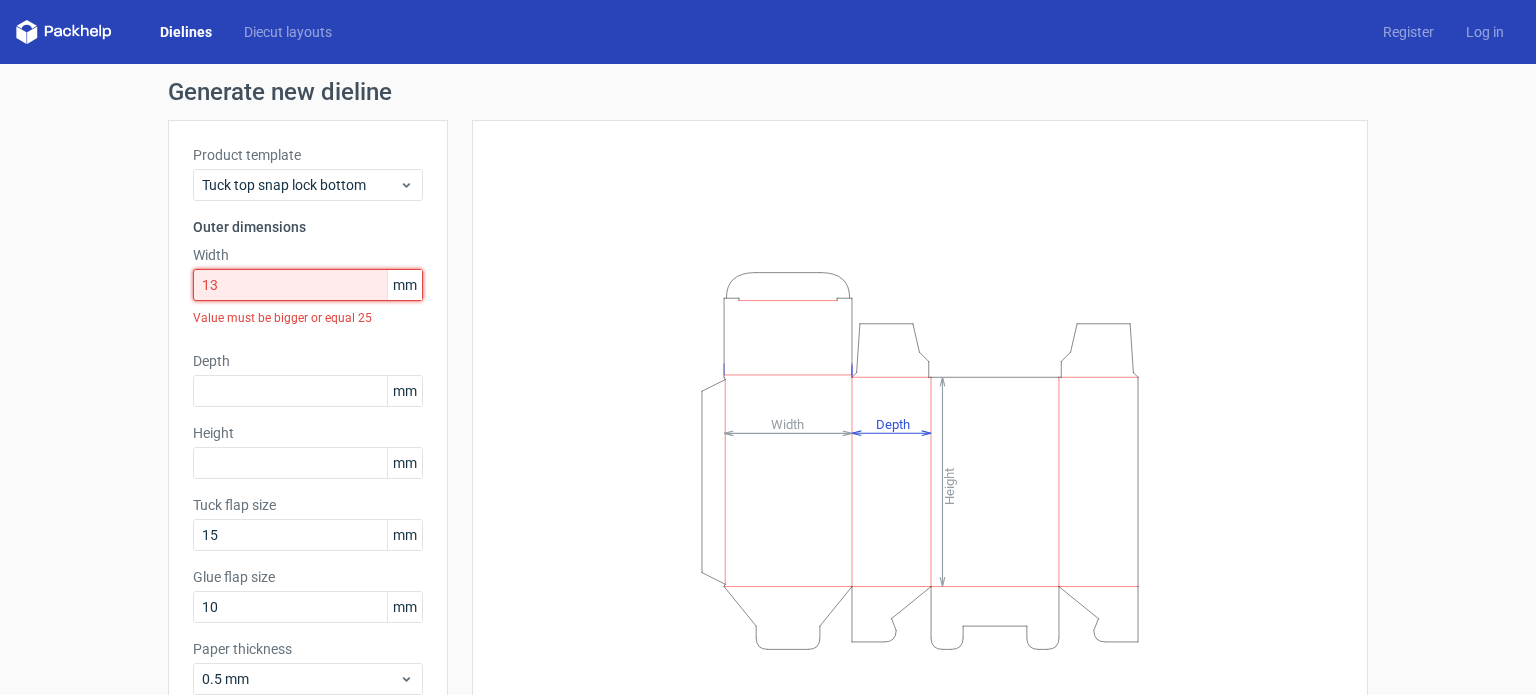 click on "13" at bounding box center [308, 285] 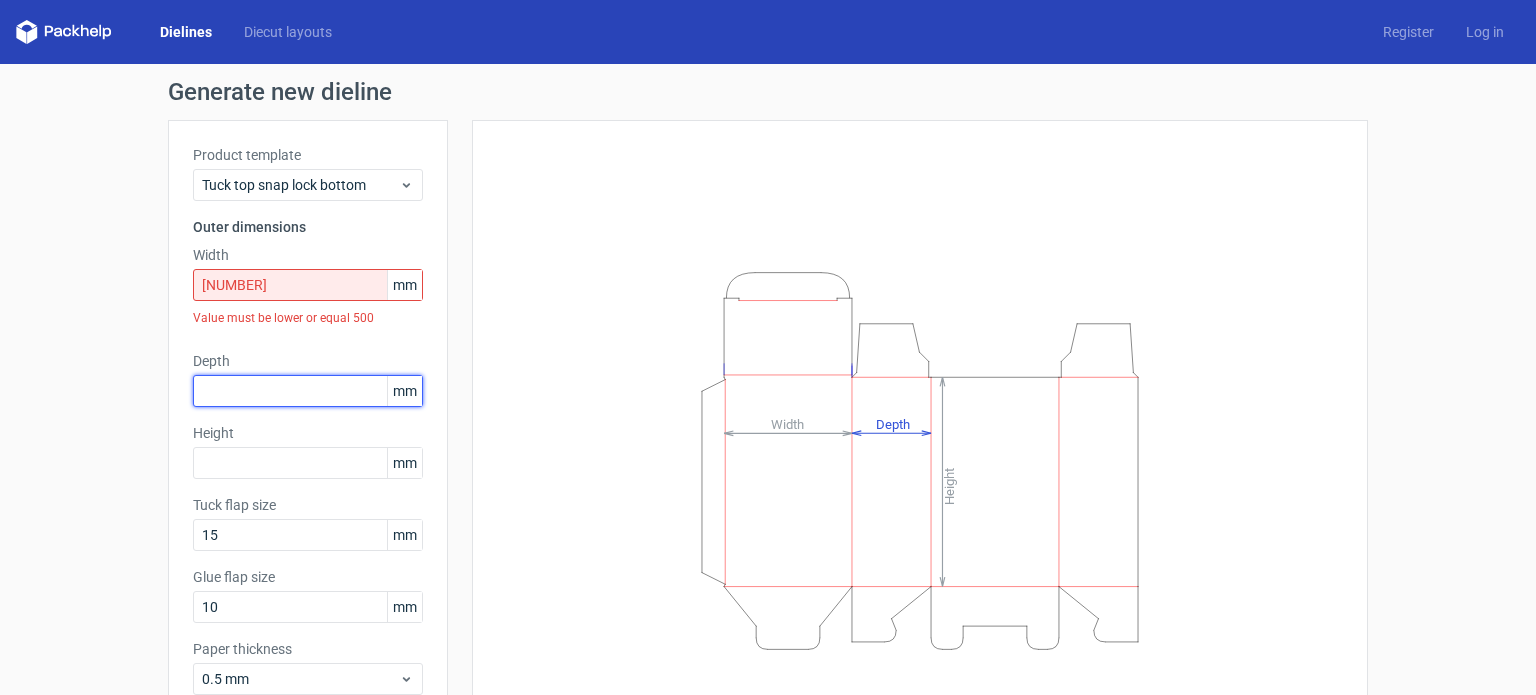 click on "Depth mm" at bounding box center [308, 379] 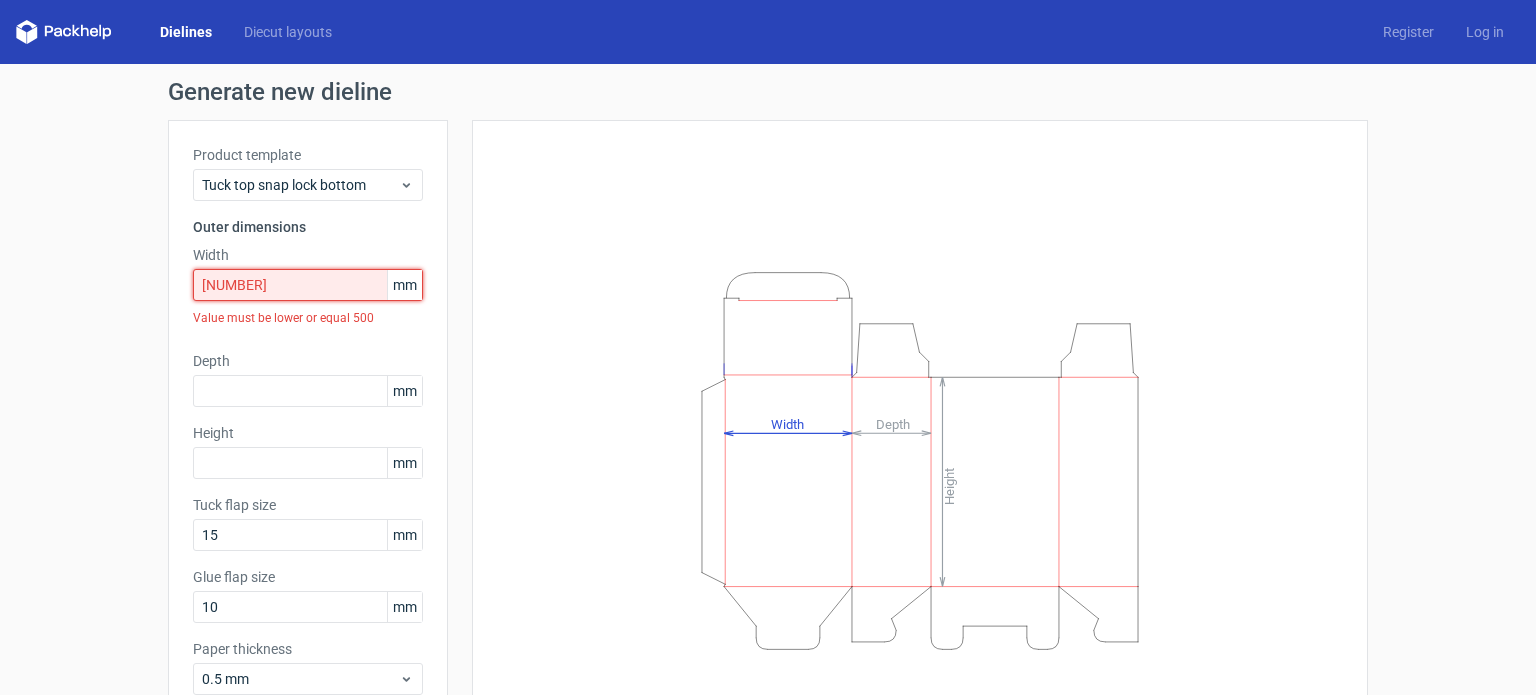 drag, startPoint x: 236, startPoint y: 283, endPoint x: 150, endPoint y: 287, distance: 86.09297 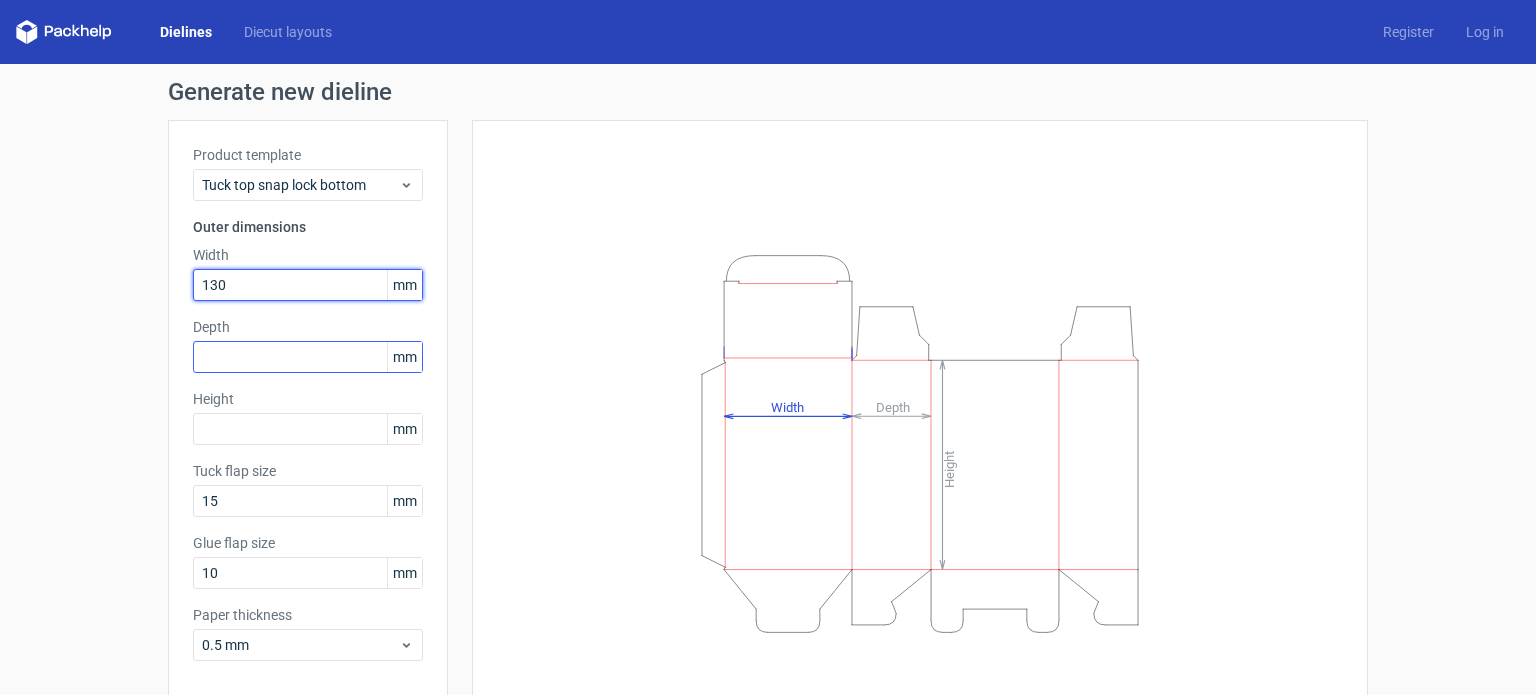 type on "130" 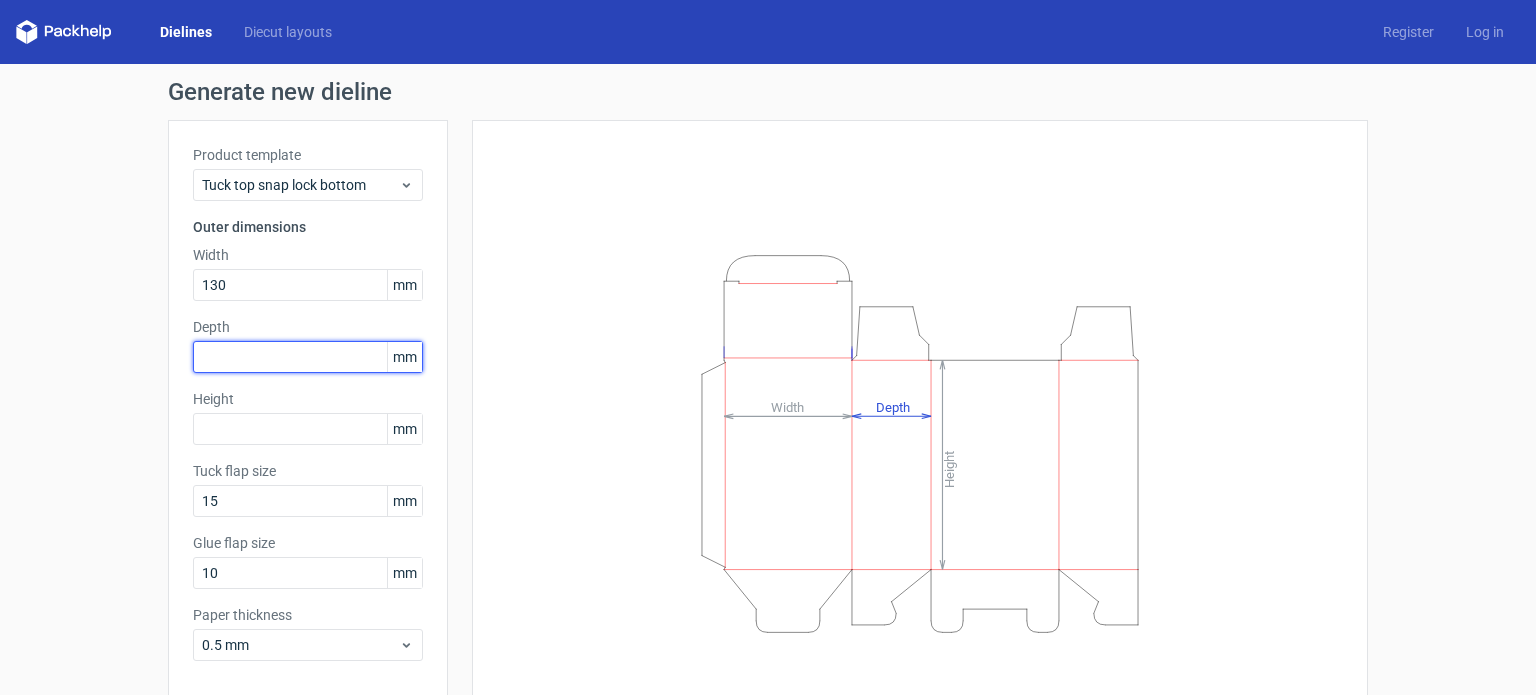 click at bounding box center (308, 357) 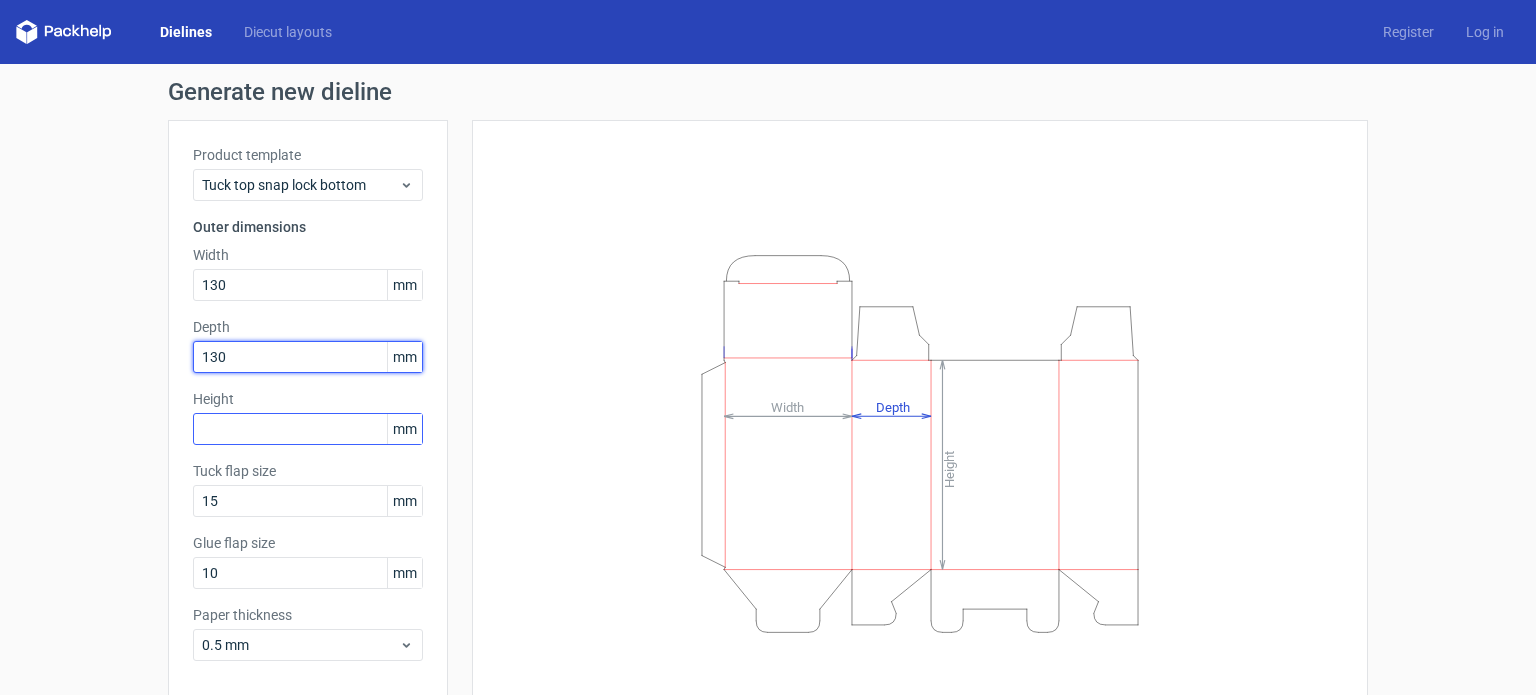 type on "130" 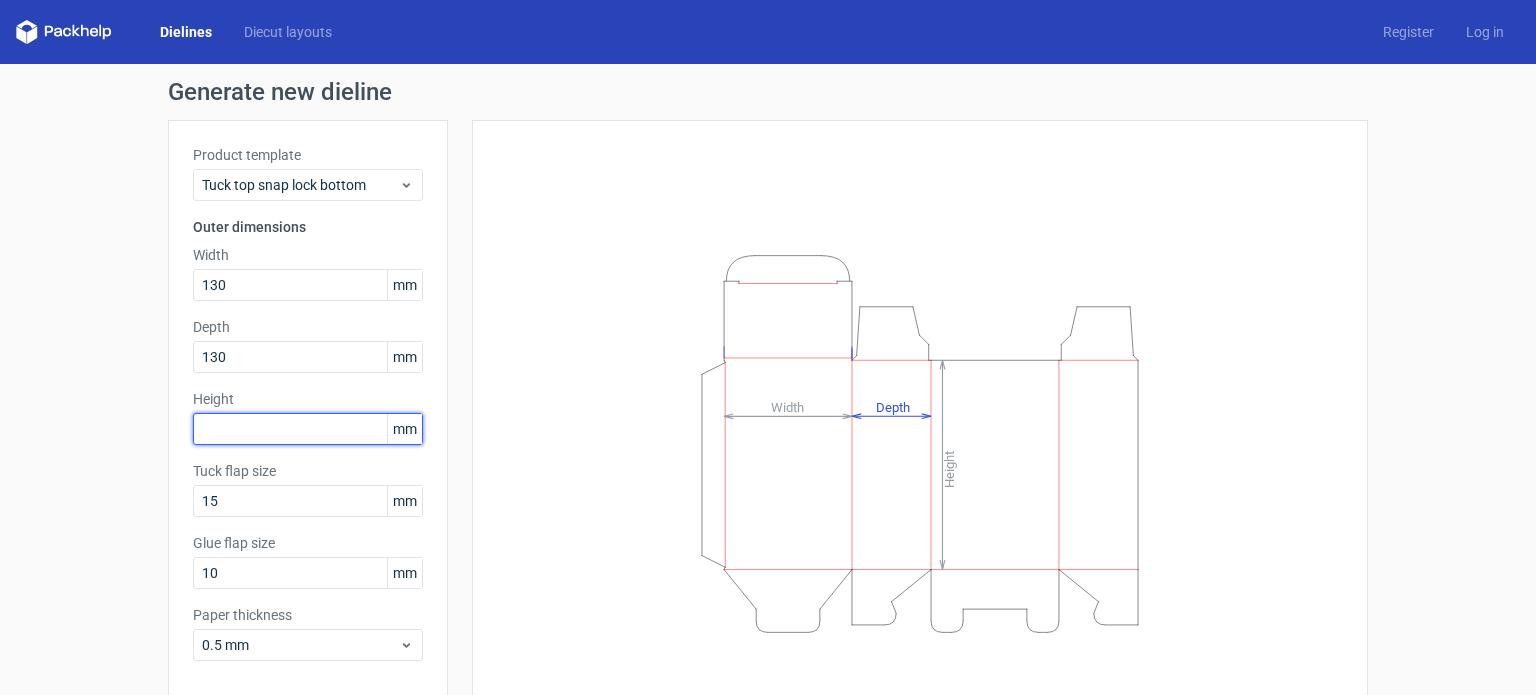 click at bounding box center (308, 429) 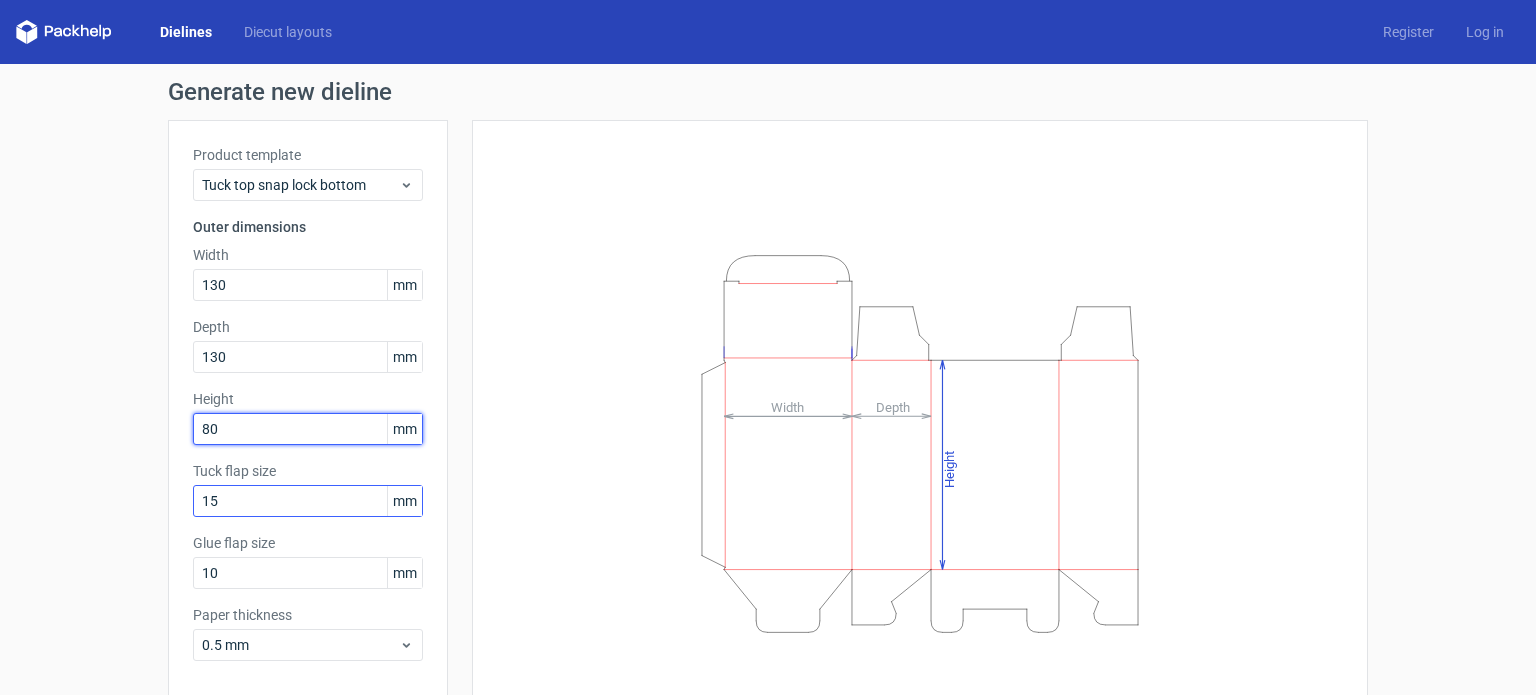 type on "80" 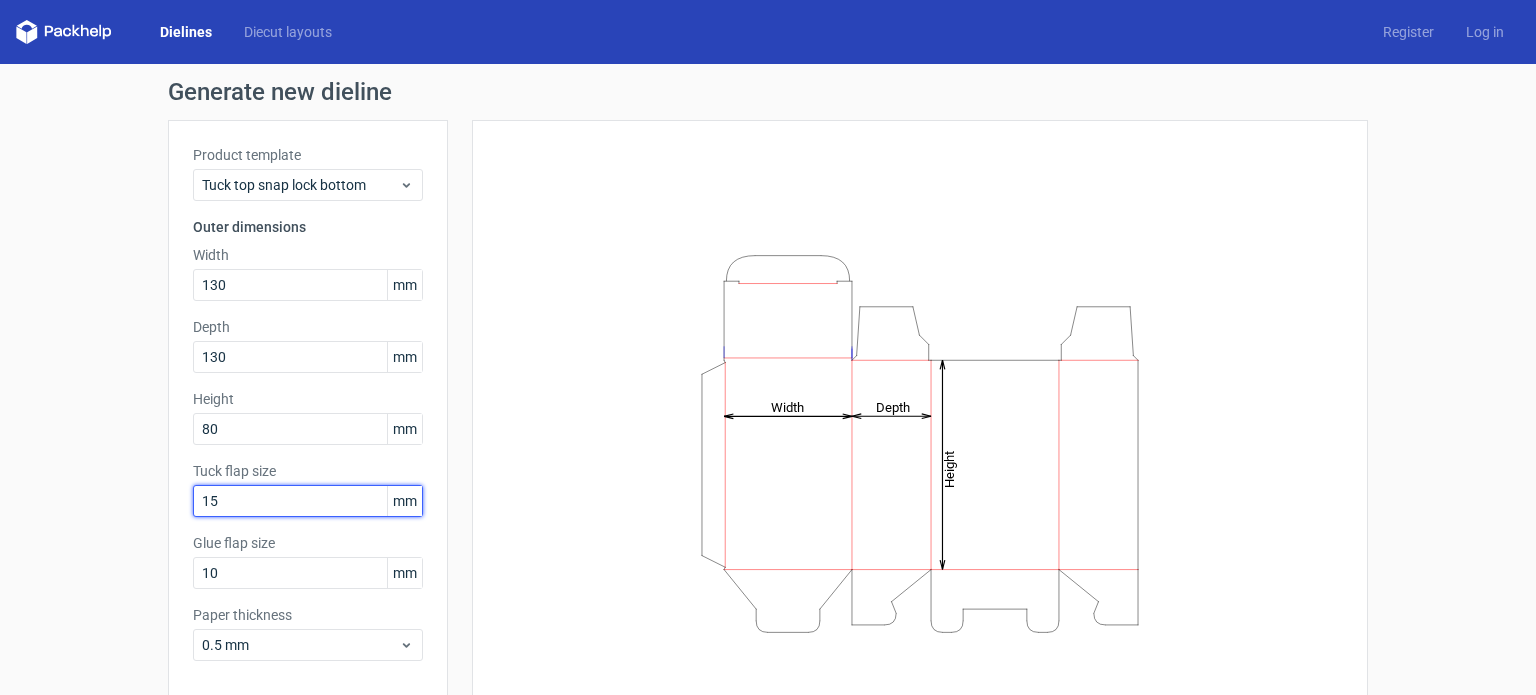 click on "15" at bounding box center (308, 501) 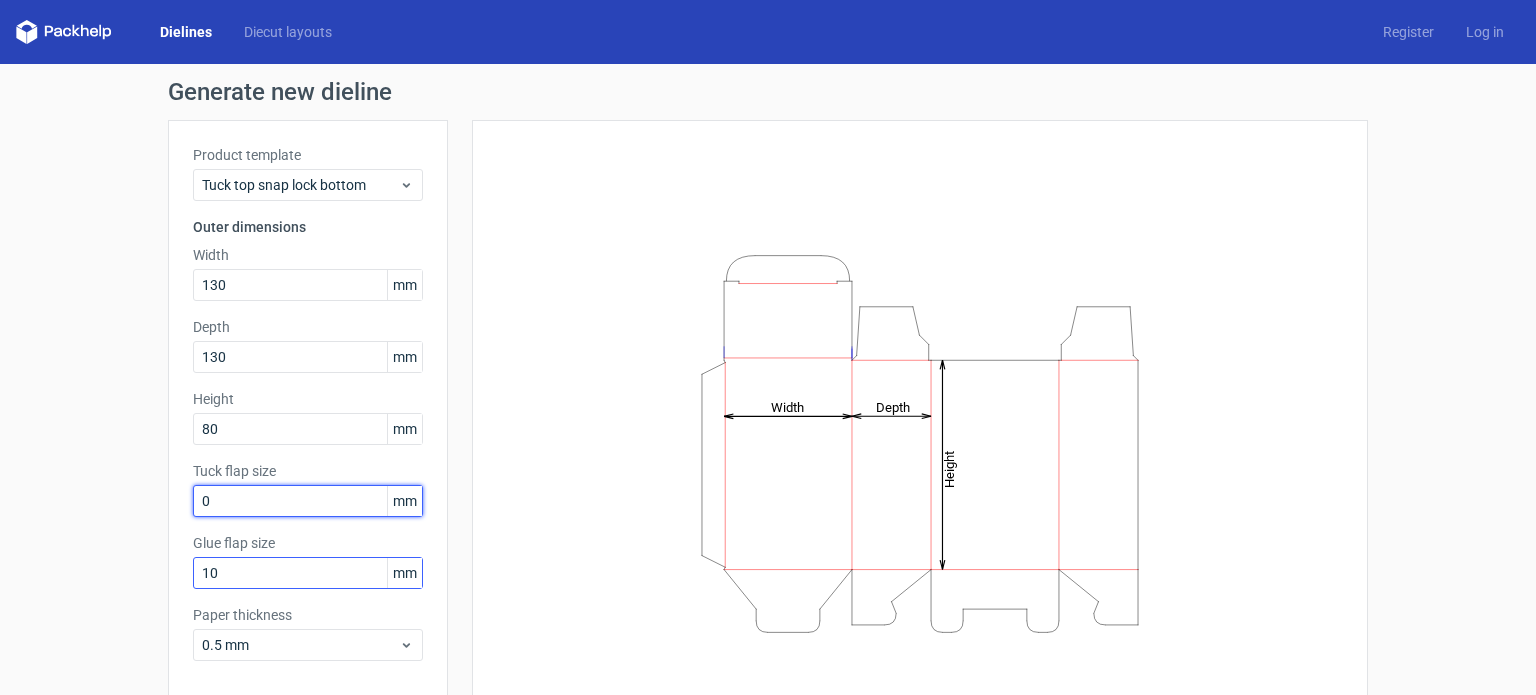 type on "0" 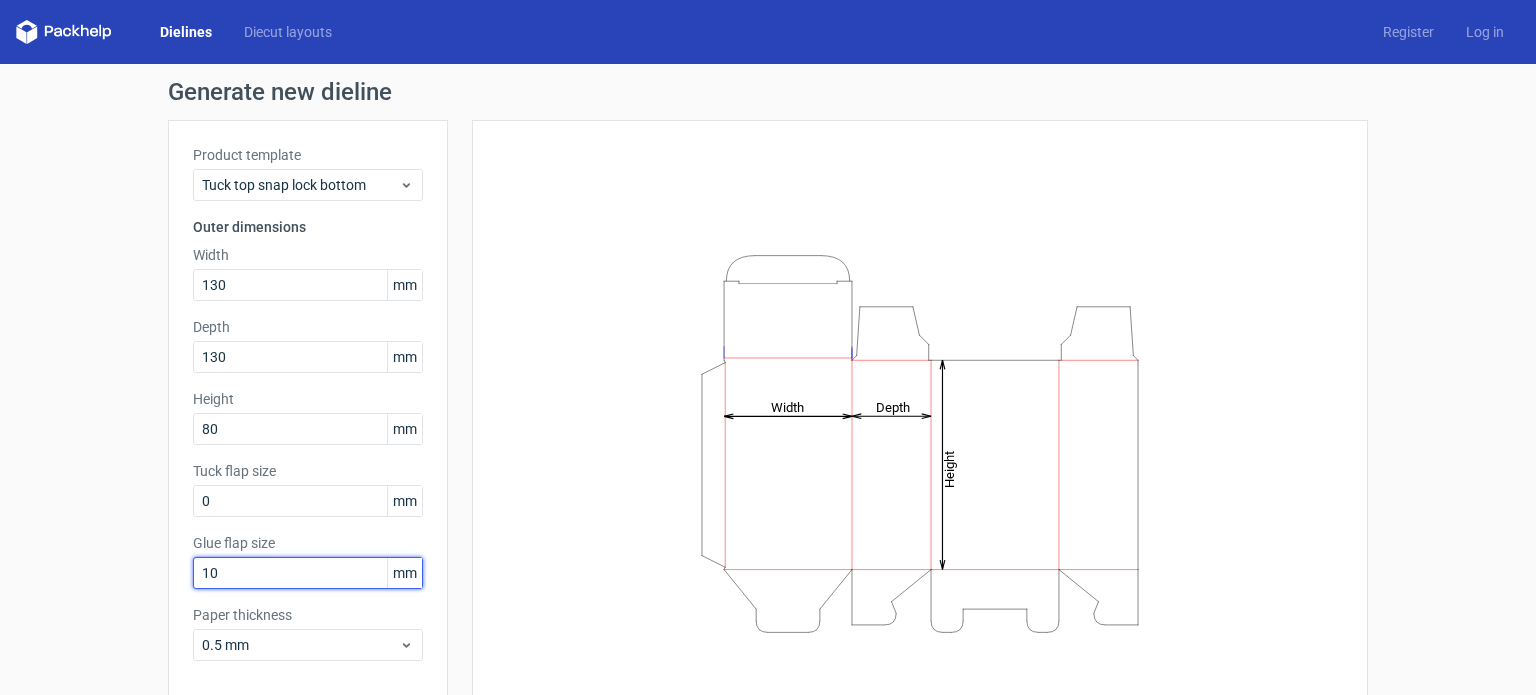 click on "10" at bounding box center [308, 573] 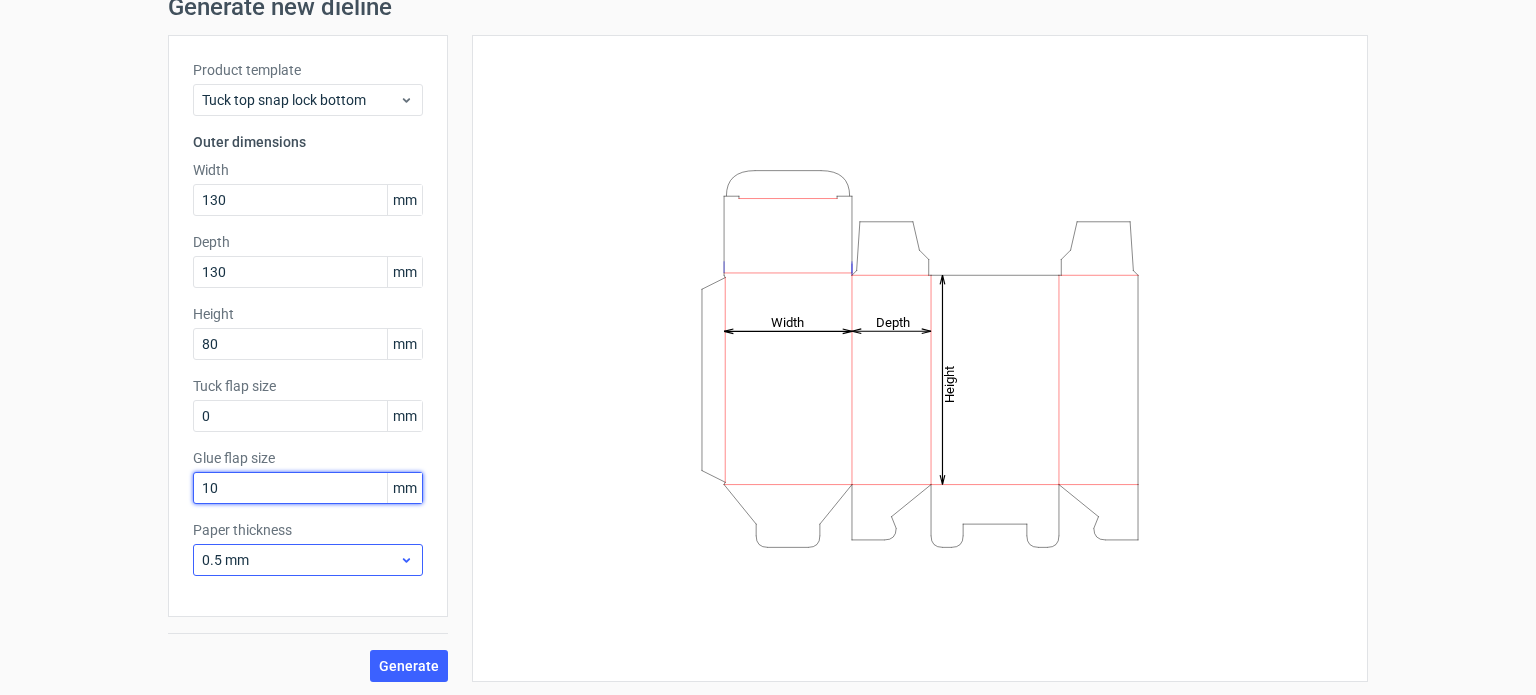 scroll, scrollTop: 87, scrollLeft: 0, axis: vertical 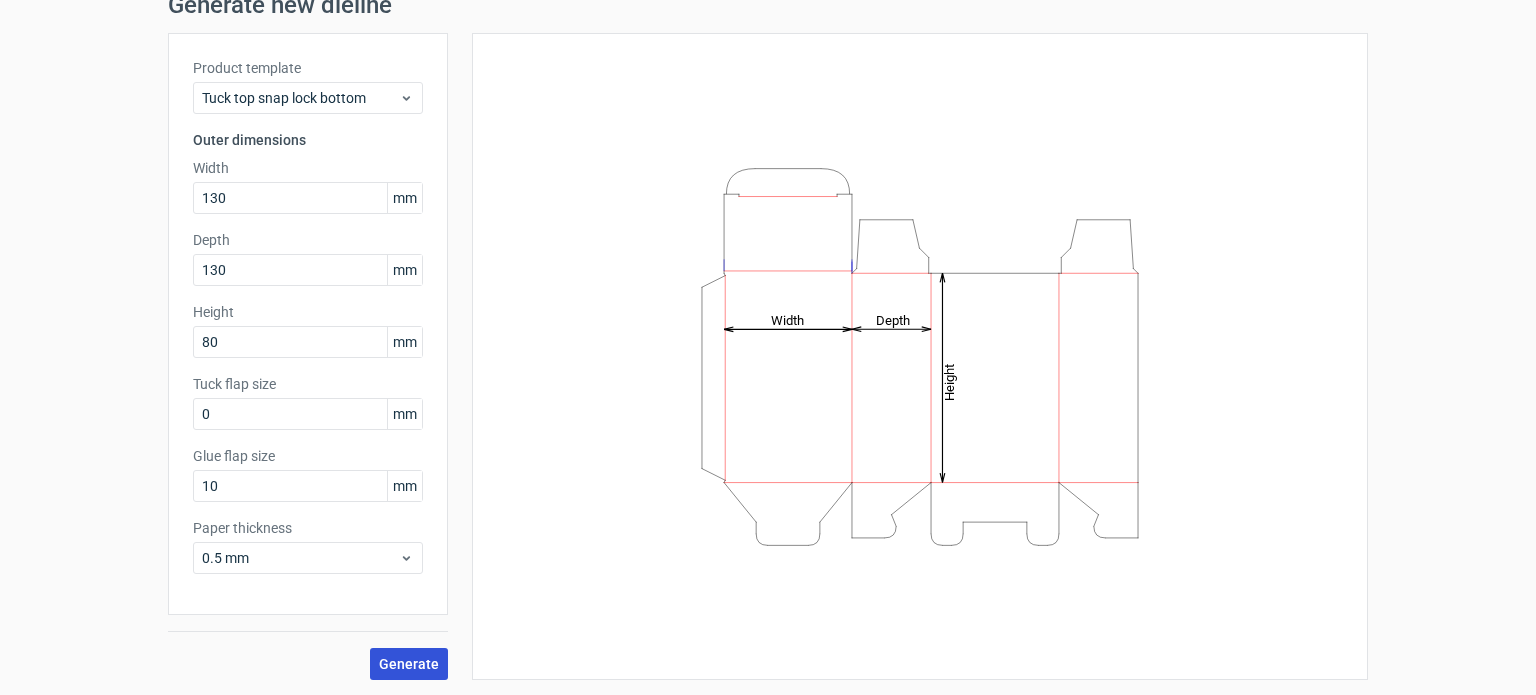click on "Generate" at bounding box center (409, 664) 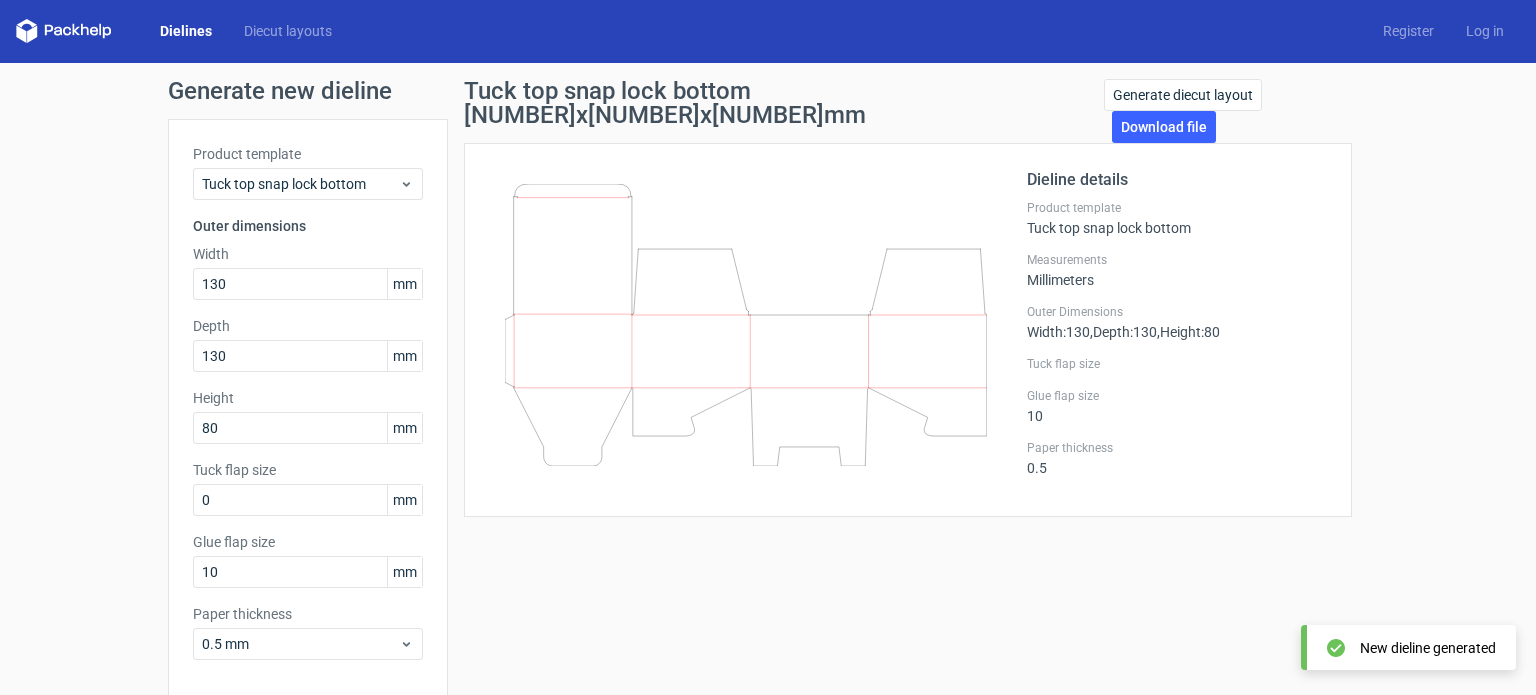 scroll, scrollTop: 0, scrollLeft: 0, axis: both 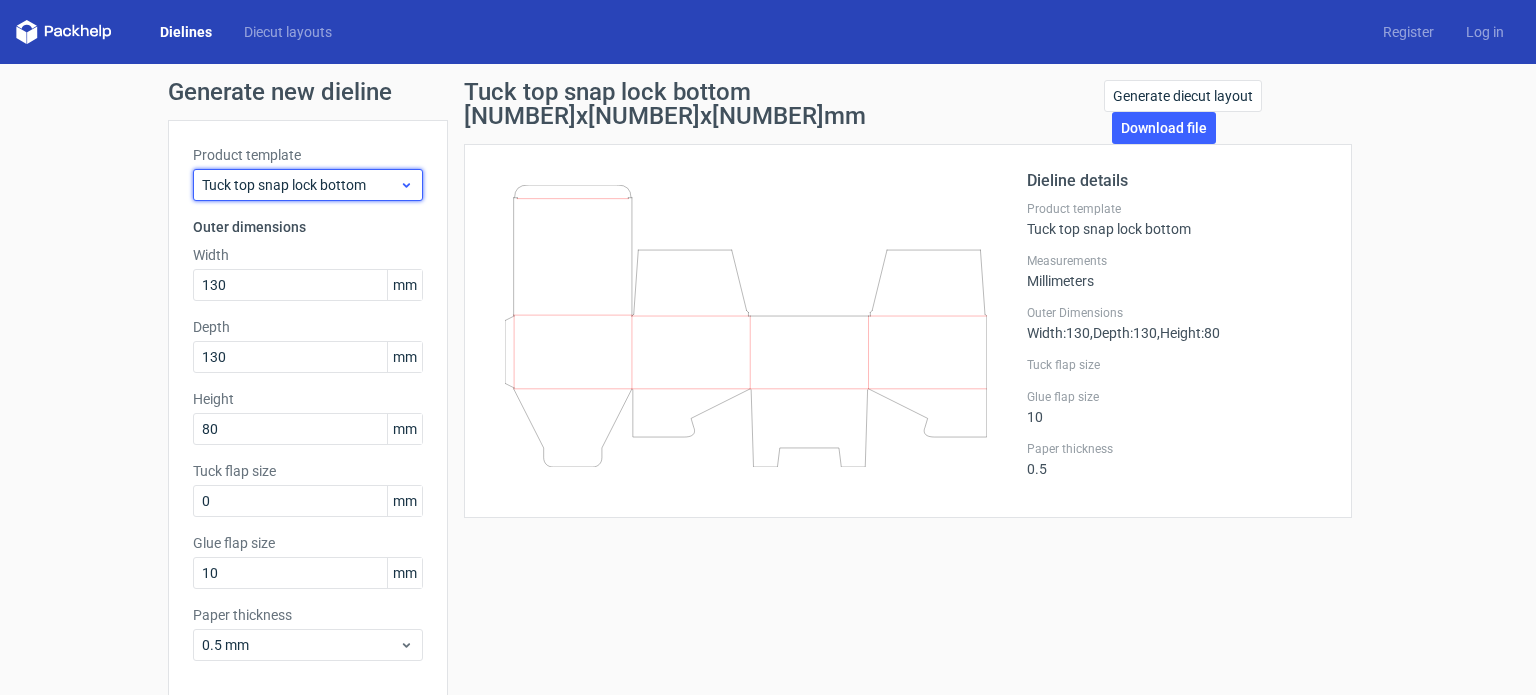 click on "Tuck top snap lock bottom" at bounding box center (300, 185) 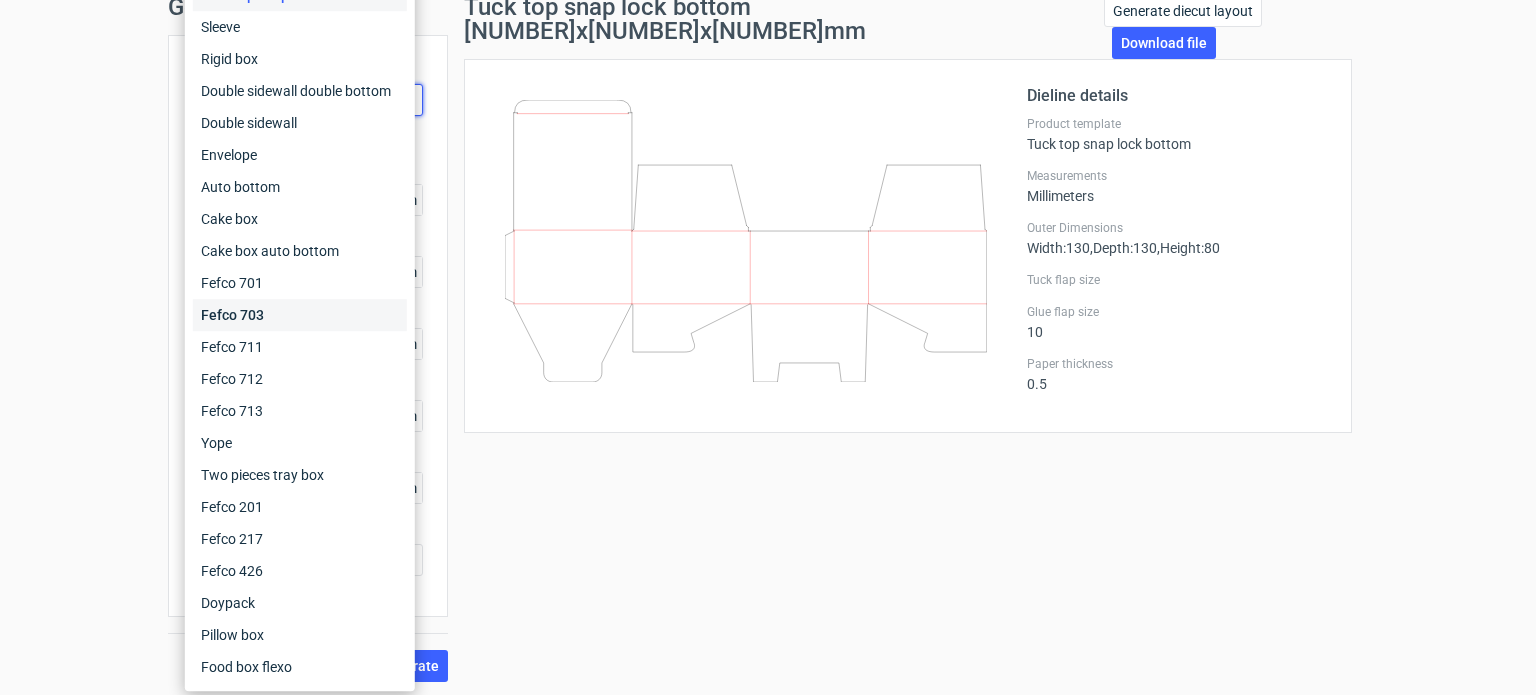 scroll, scrollTop: 87, scrollLeft: 0, axis: vertical 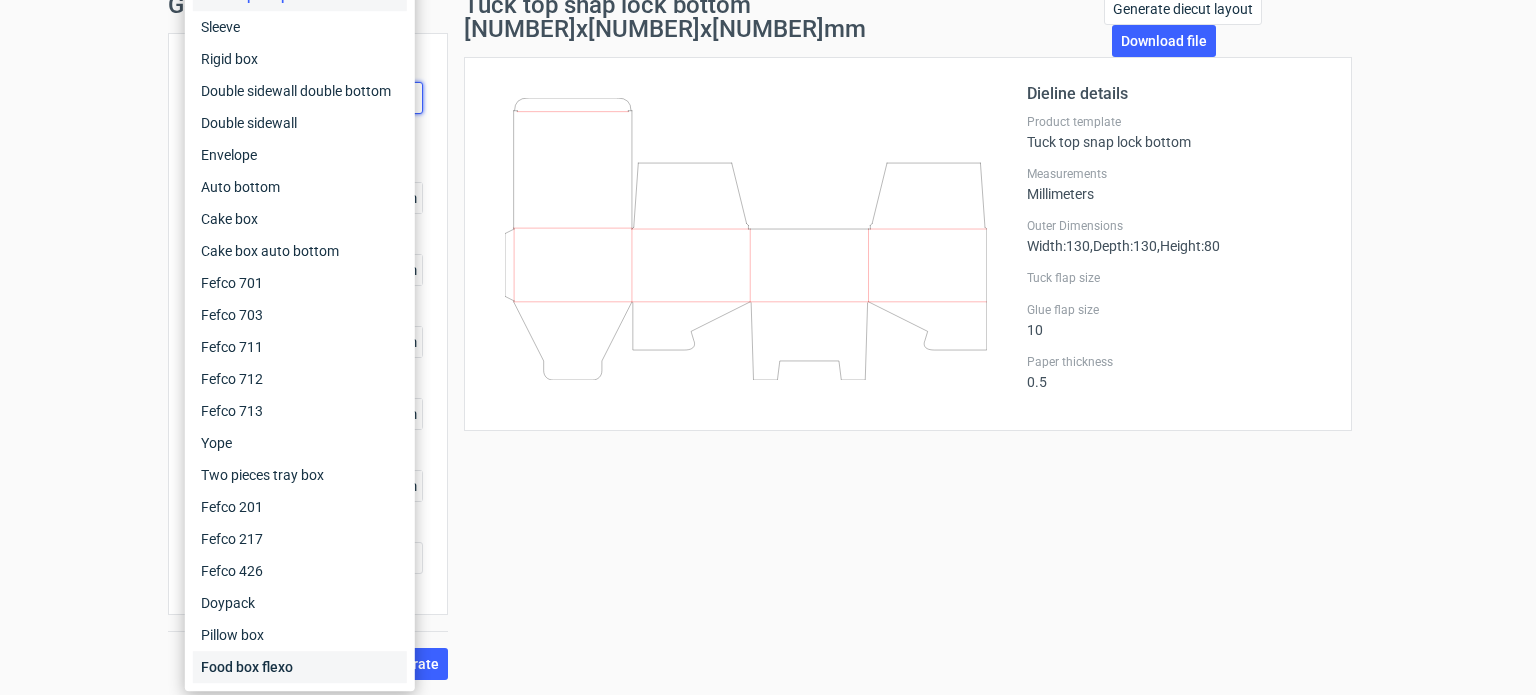 click on "Food box flexo" at bounding box center (300, 667) 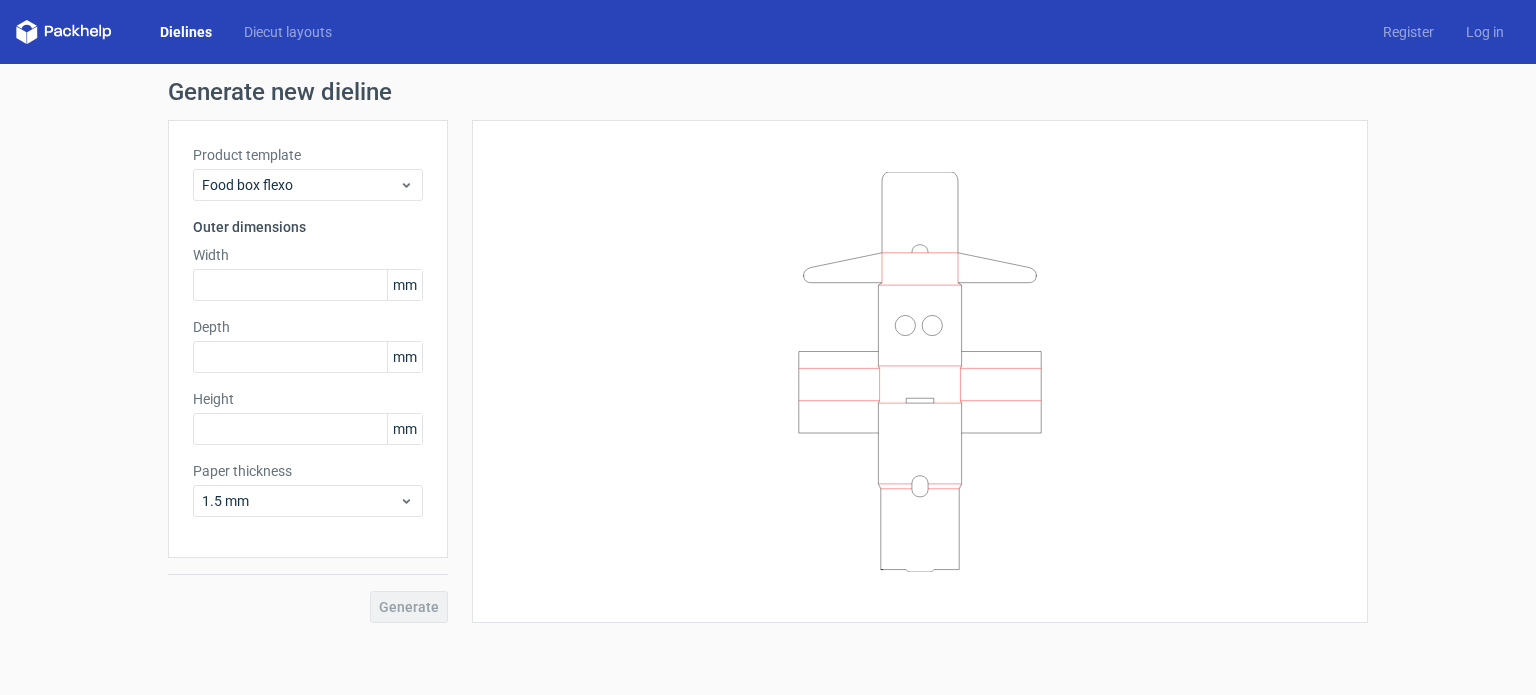 scroll, scrollTop: 0, scrollLeft: 0, axis: both 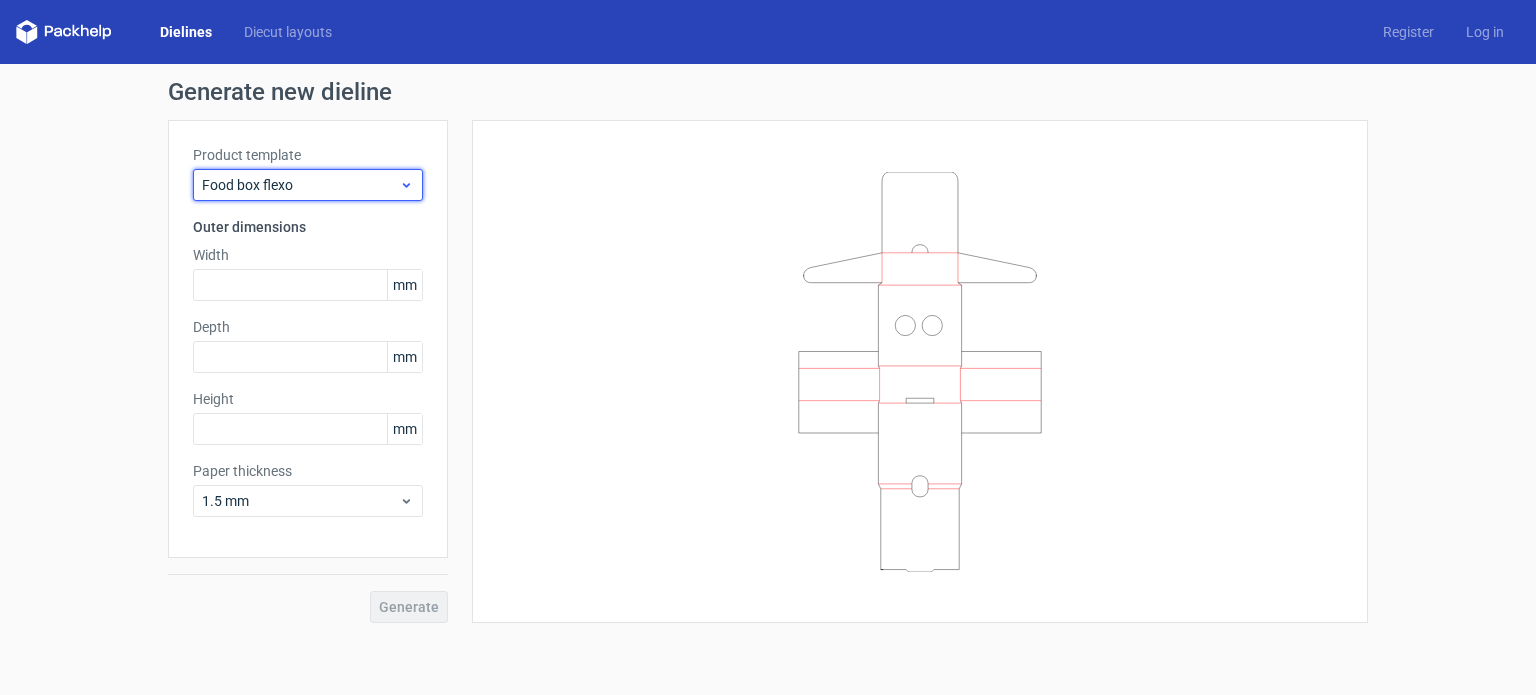 click on "Food box flexo" at bounding box center [300, 185] 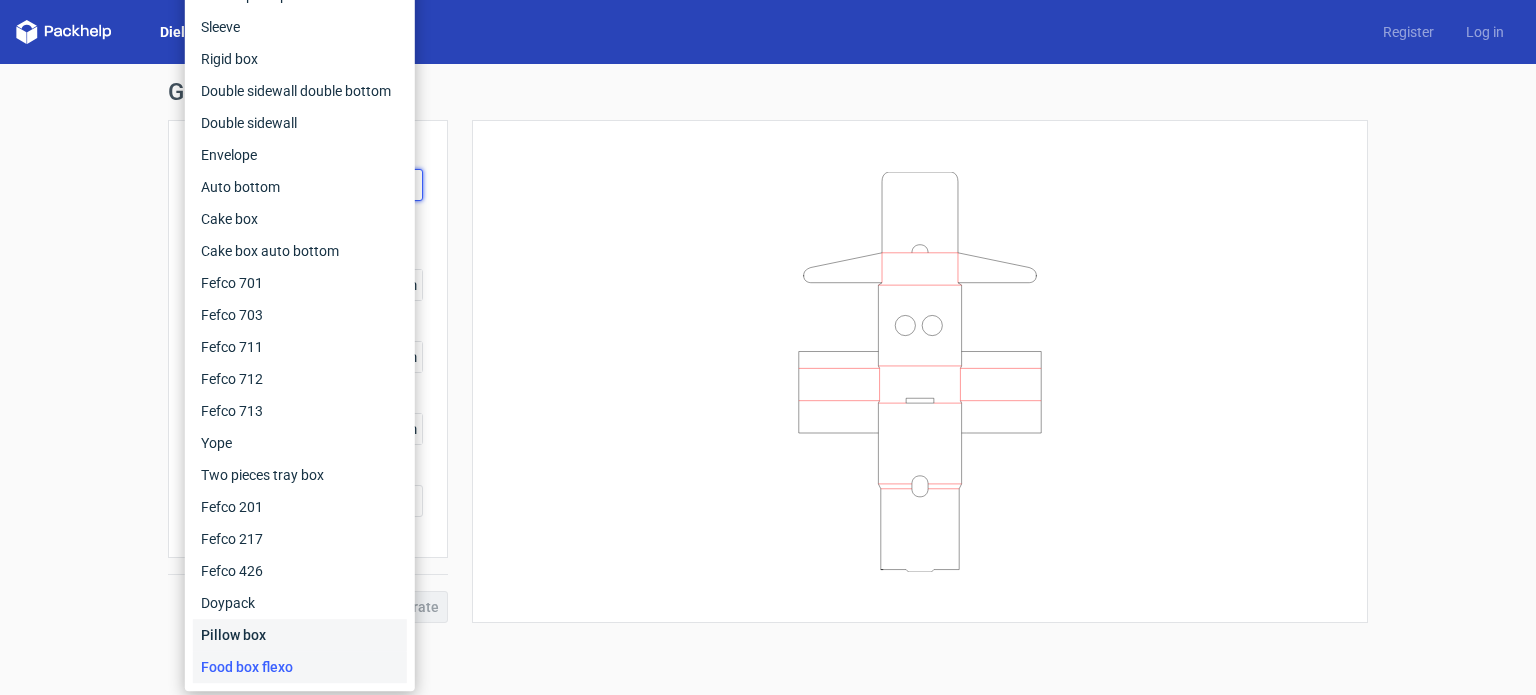 click on "Pillow box" at bounding box center (300, 635) 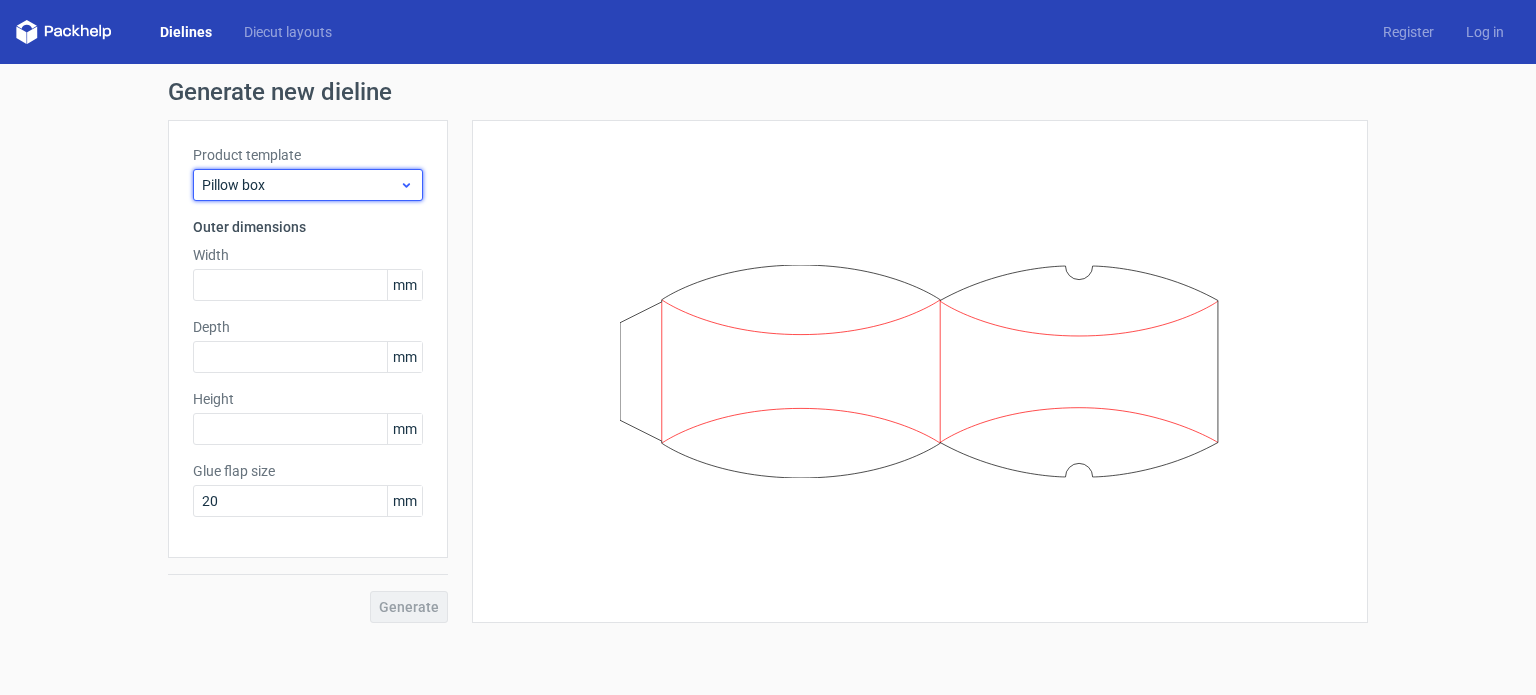 click on "Pillow box" at bounding box center (300, 185) 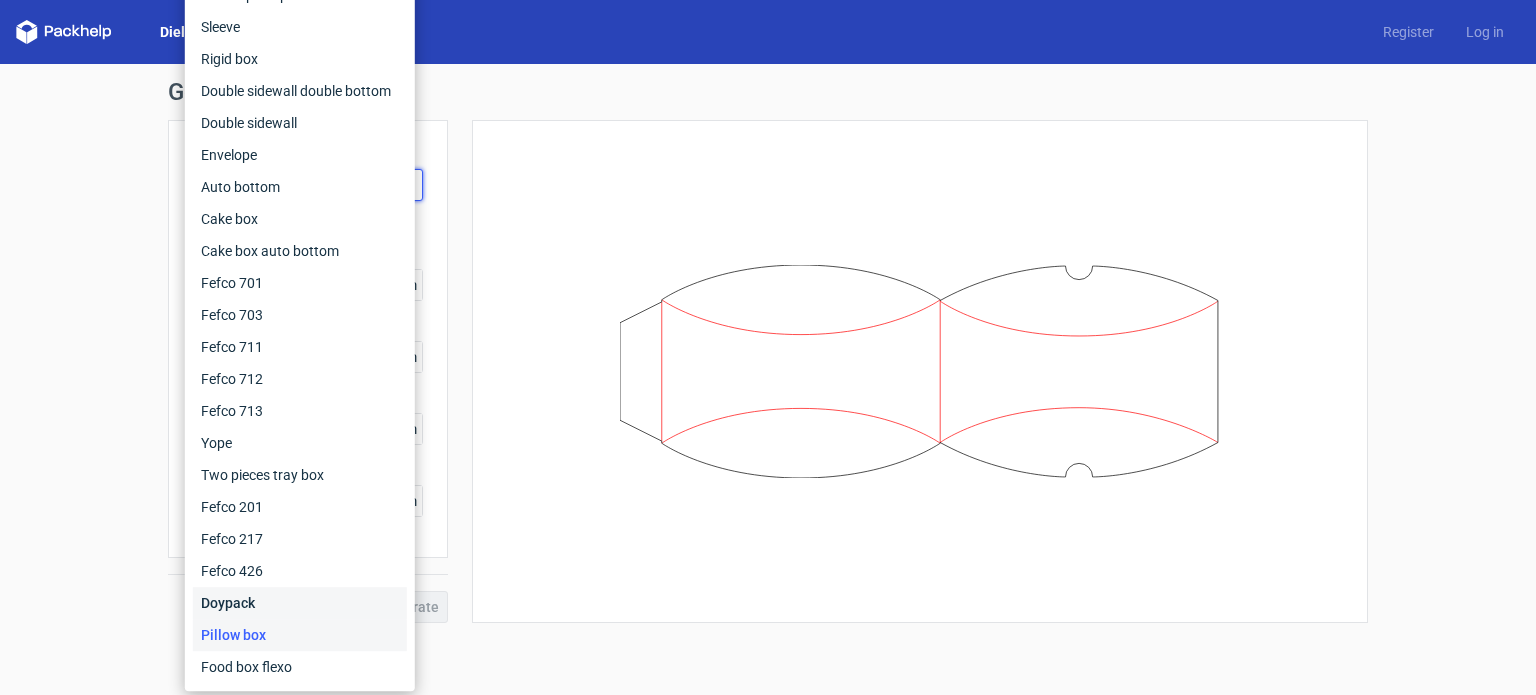 click on "Doypack" at bounding box center [300, 603] 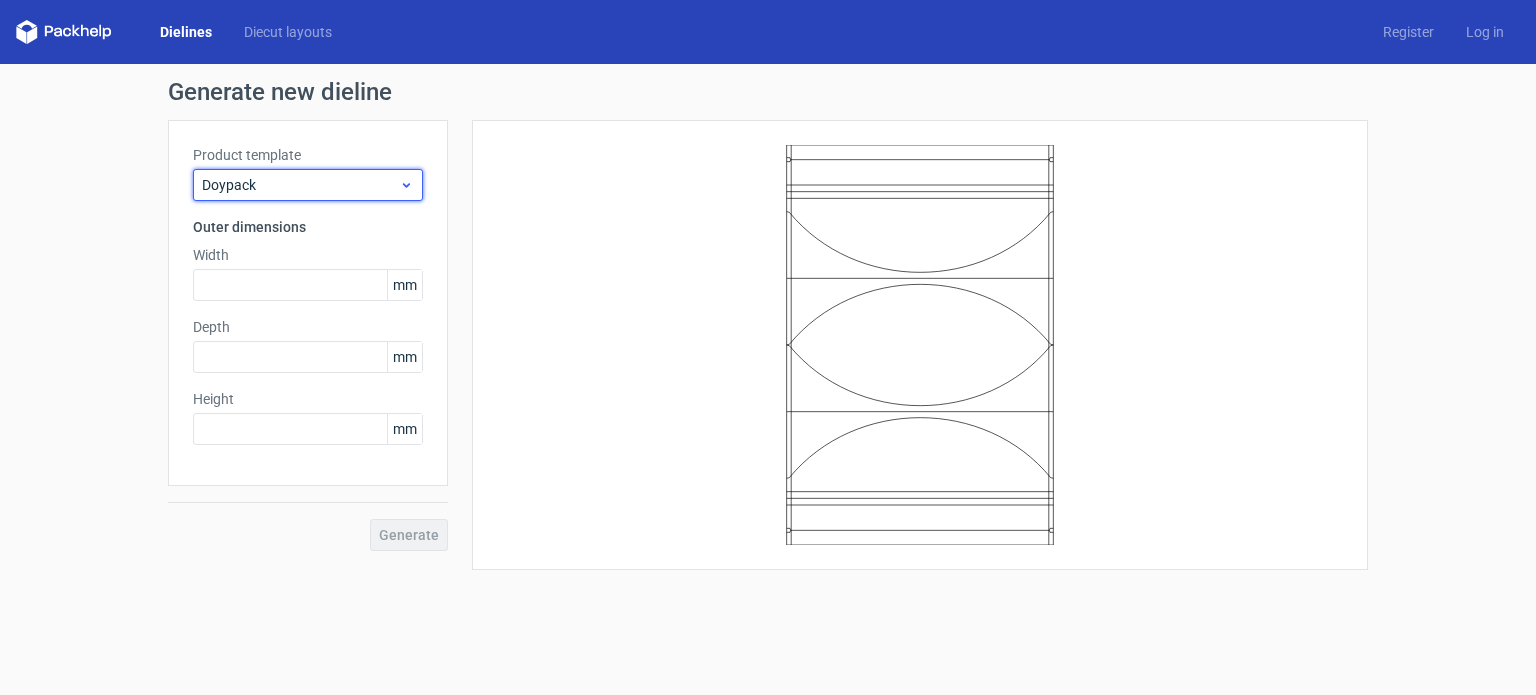 click on "Doypack" at bounding box center [308, 185] 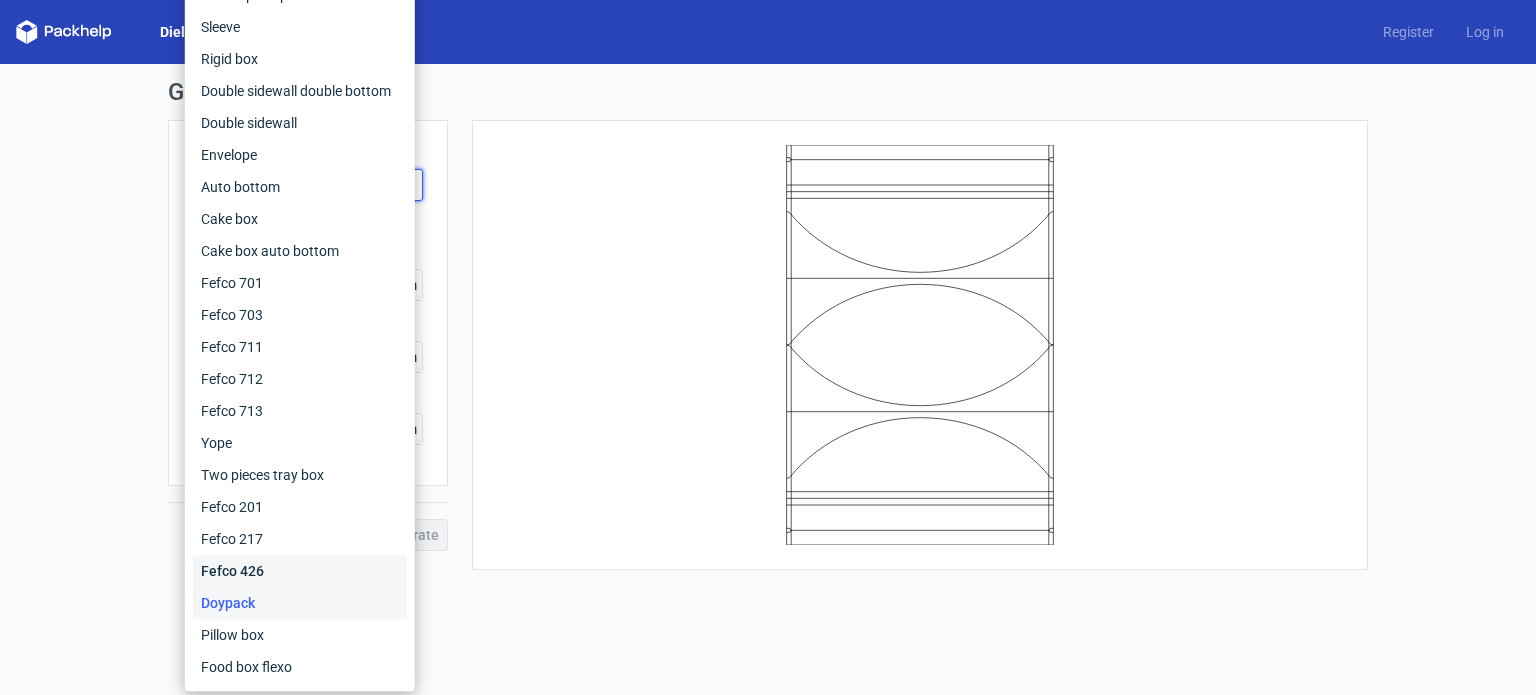 click on "Fefco 426" at bounding box center [300, 571] 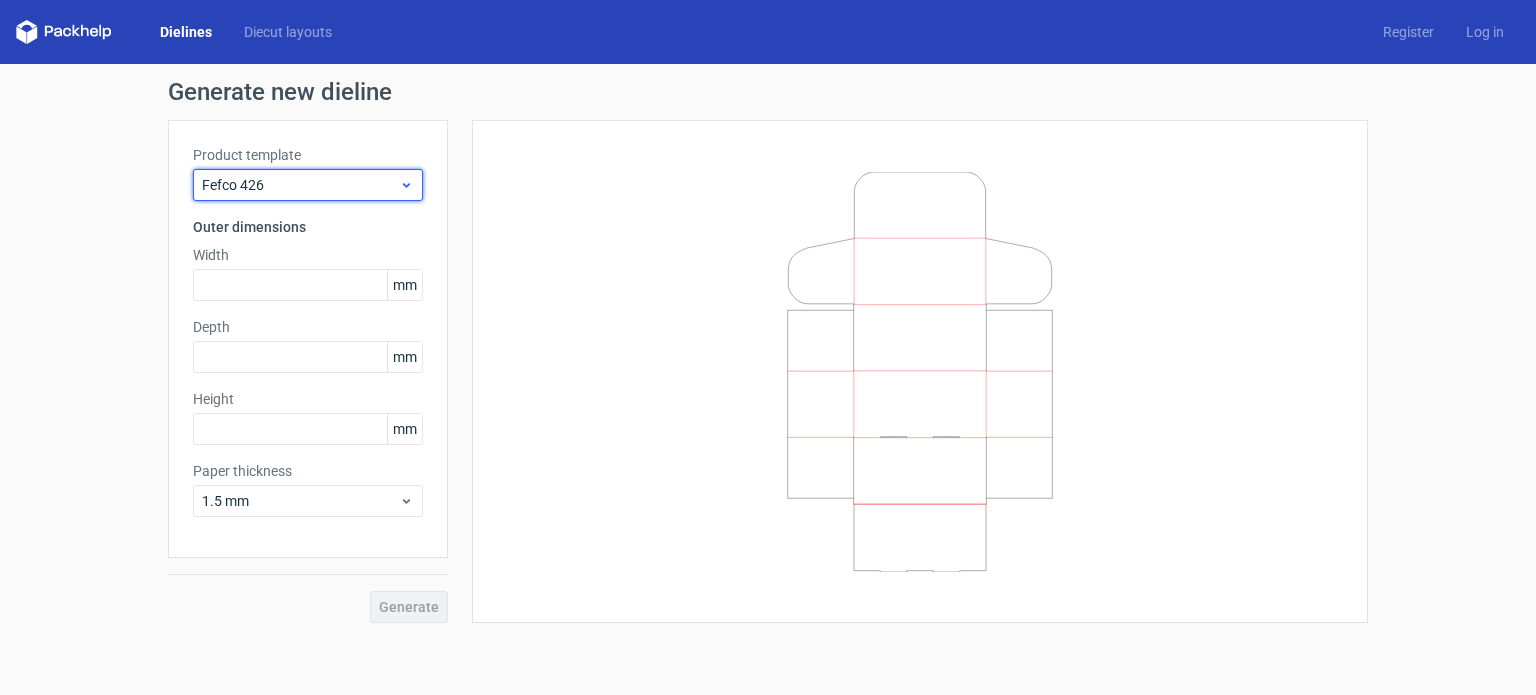 click on "Fefco 426" at bounding box center [308, 185] 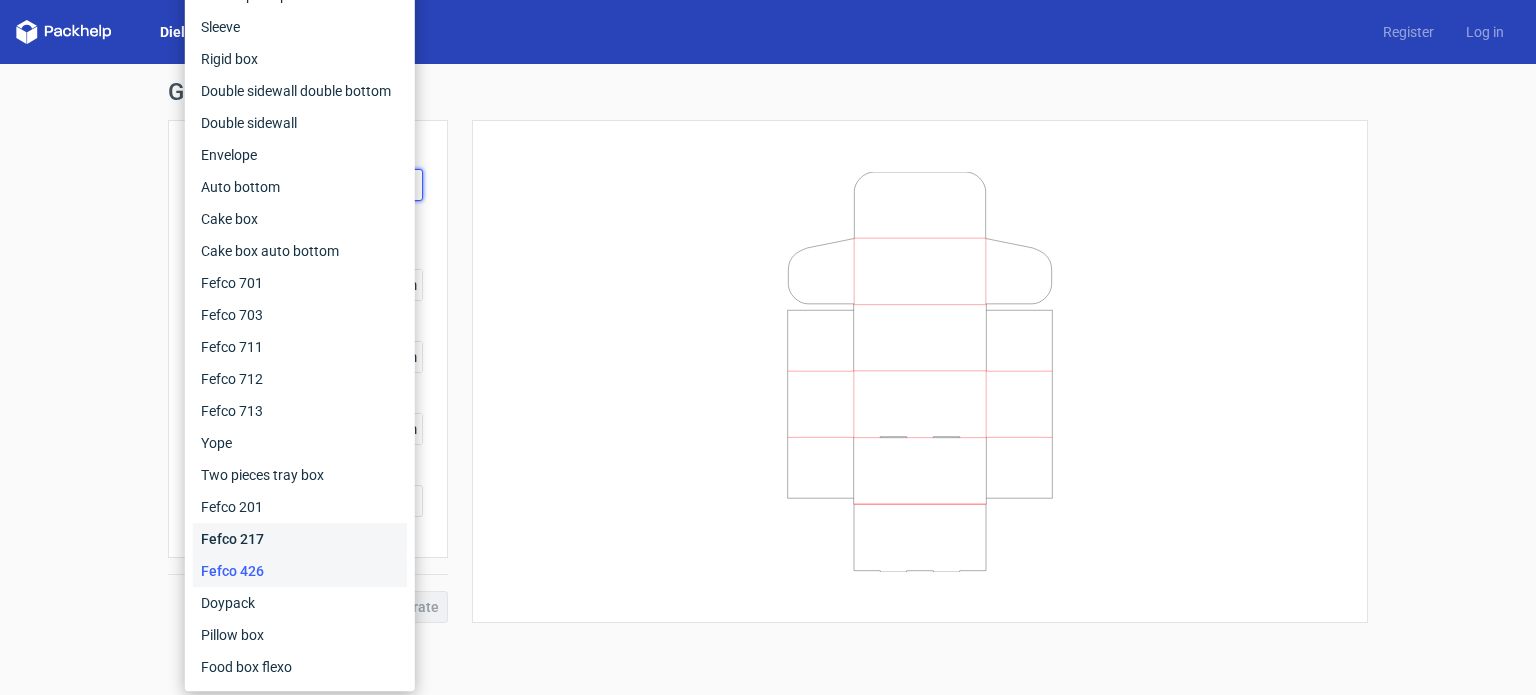 click on "Fefco 217" at bounding box center (300, 539) 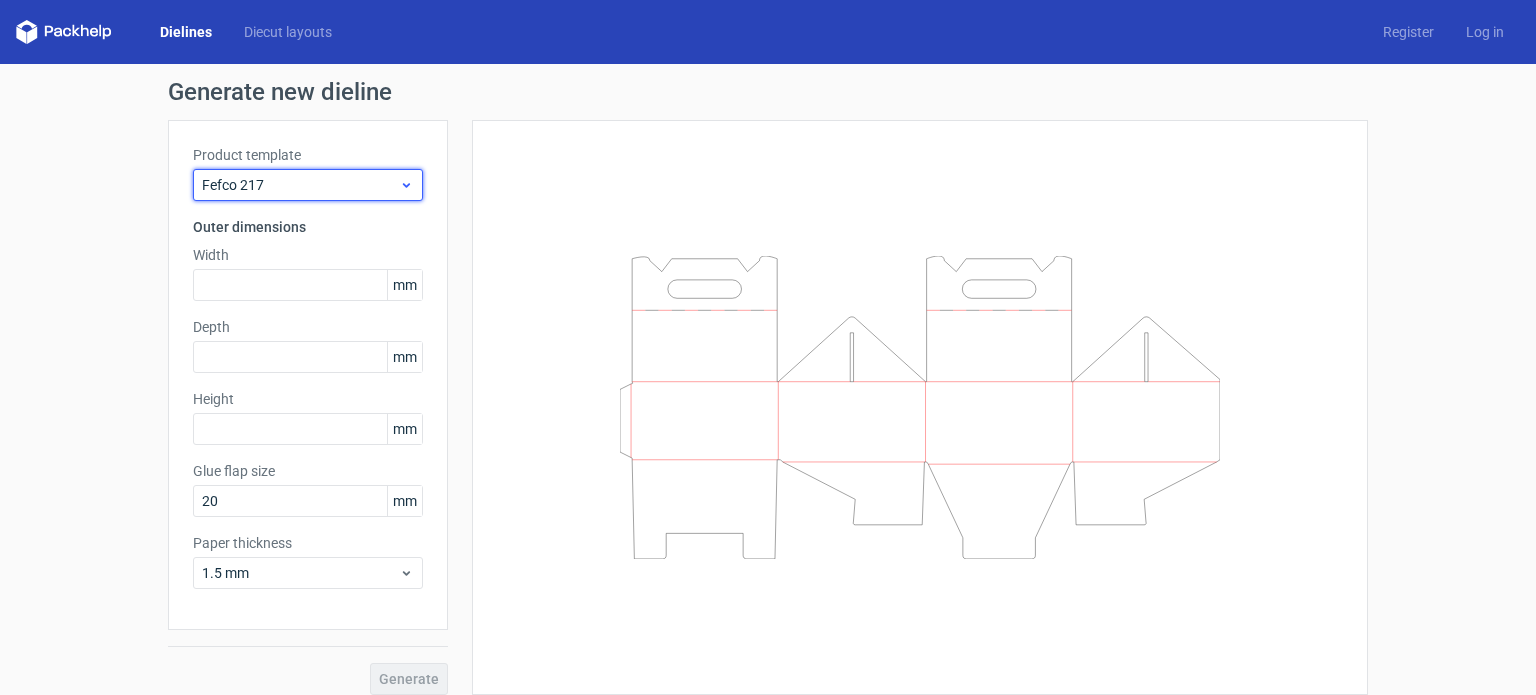 click 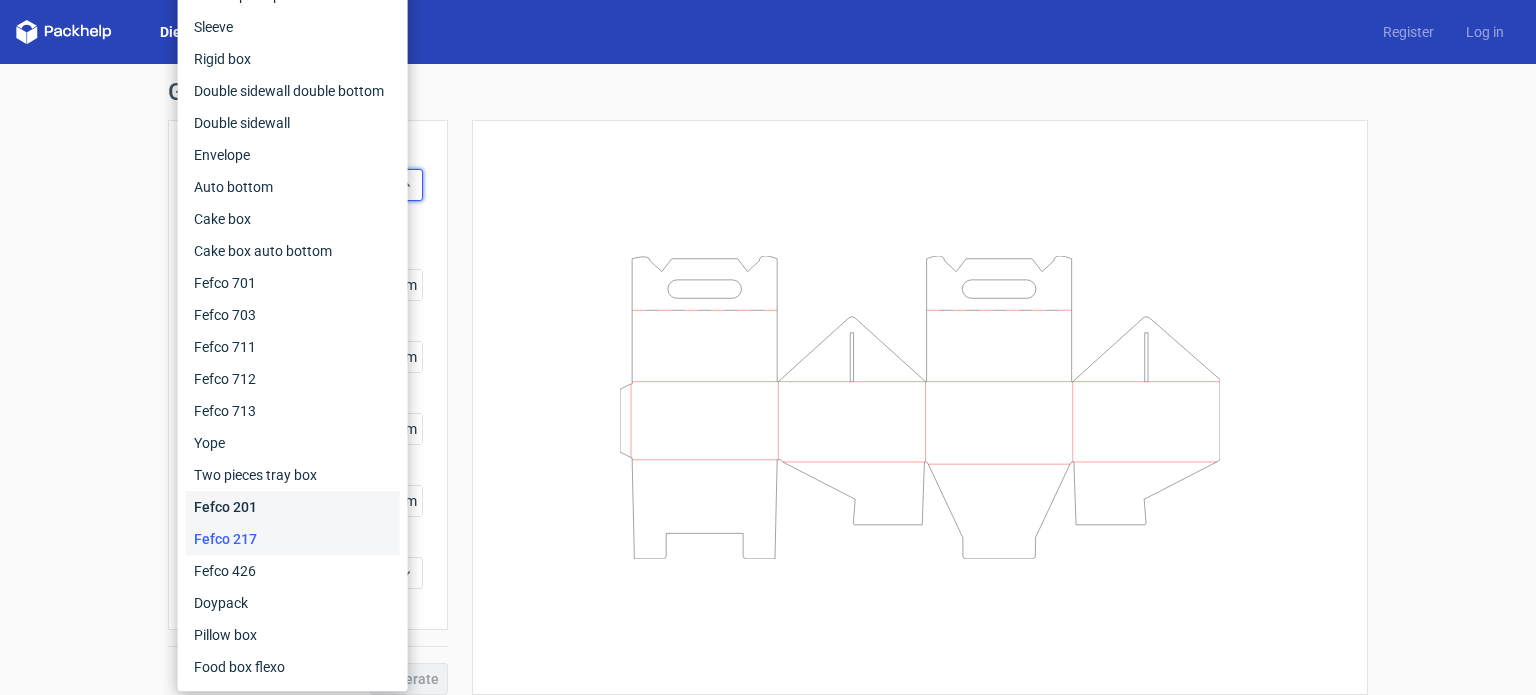 click on "Fefco 201" at bounding box center (293, 507) 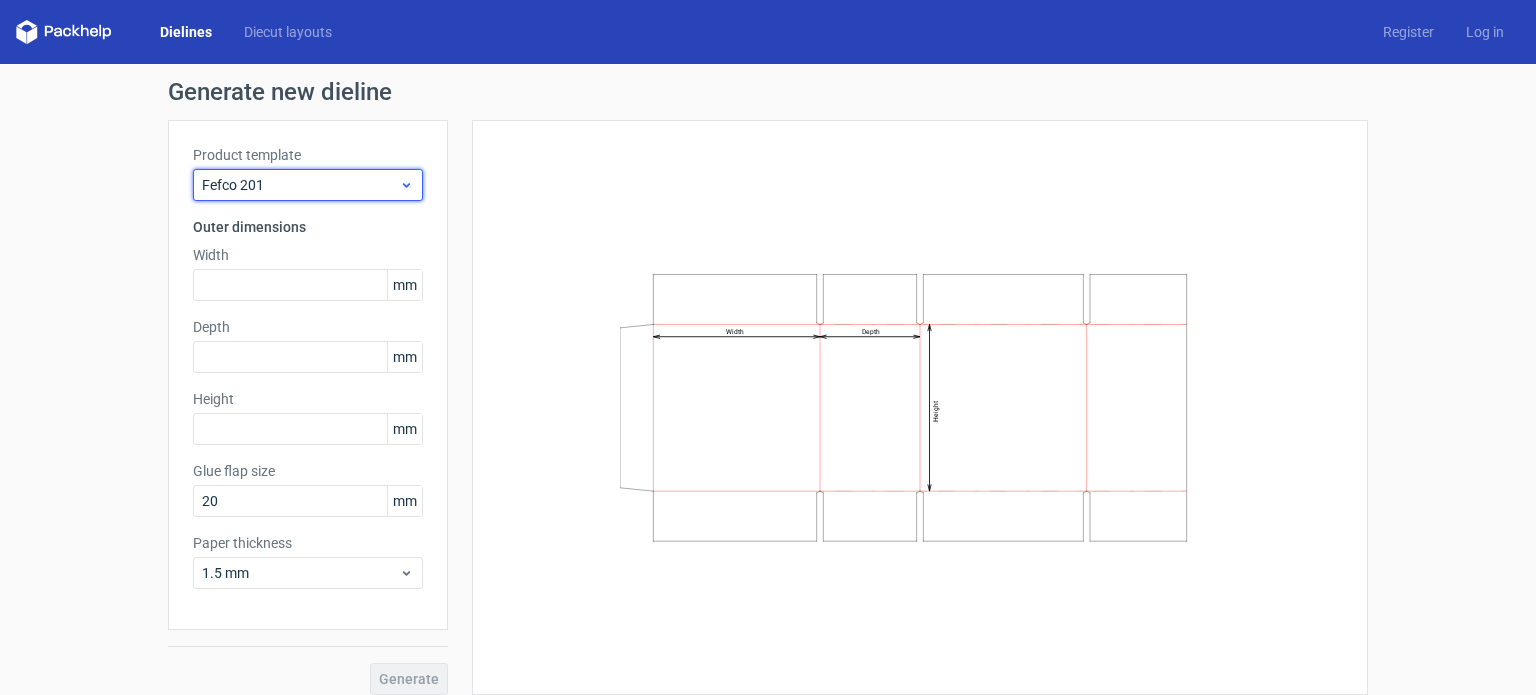 click on "Fefco 201" at bounding box center [308, 185] 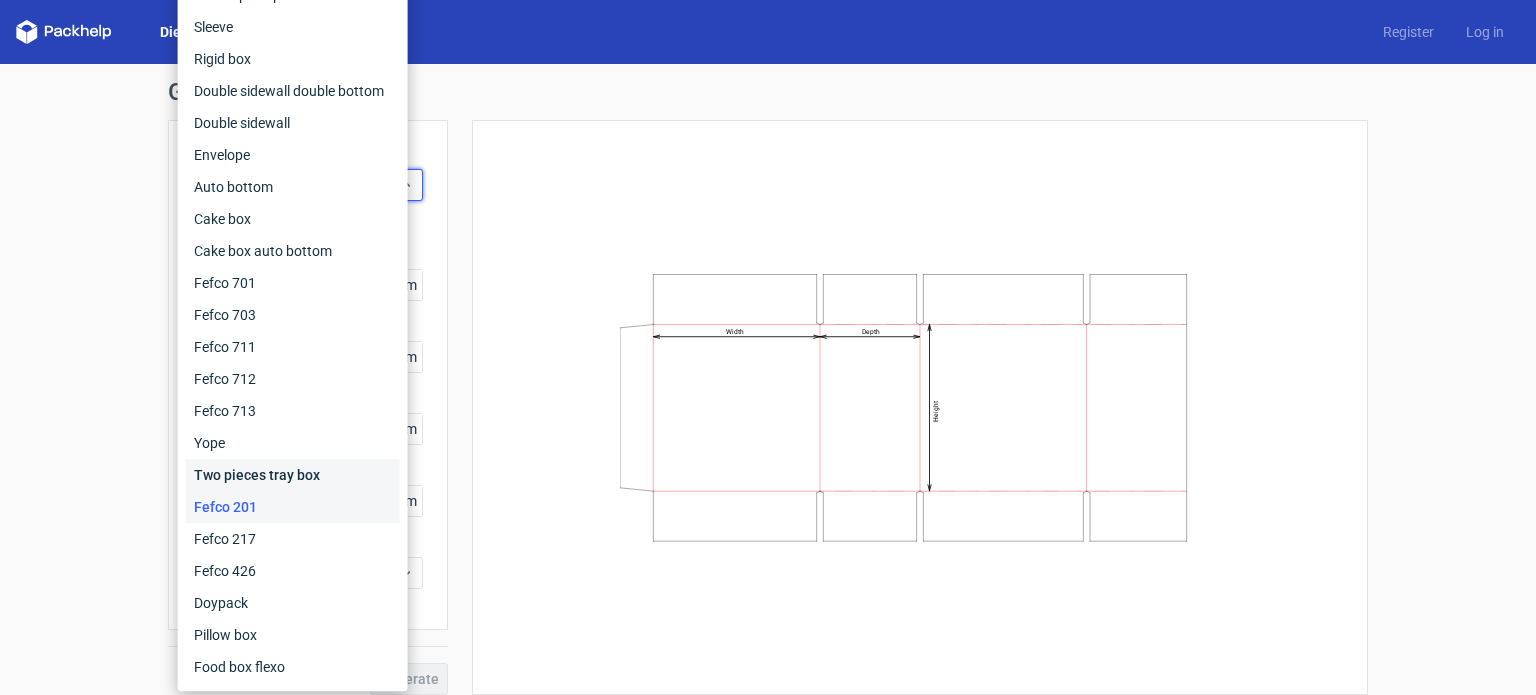 click on "Two pieces tray box" at bounding box center (293, 475) 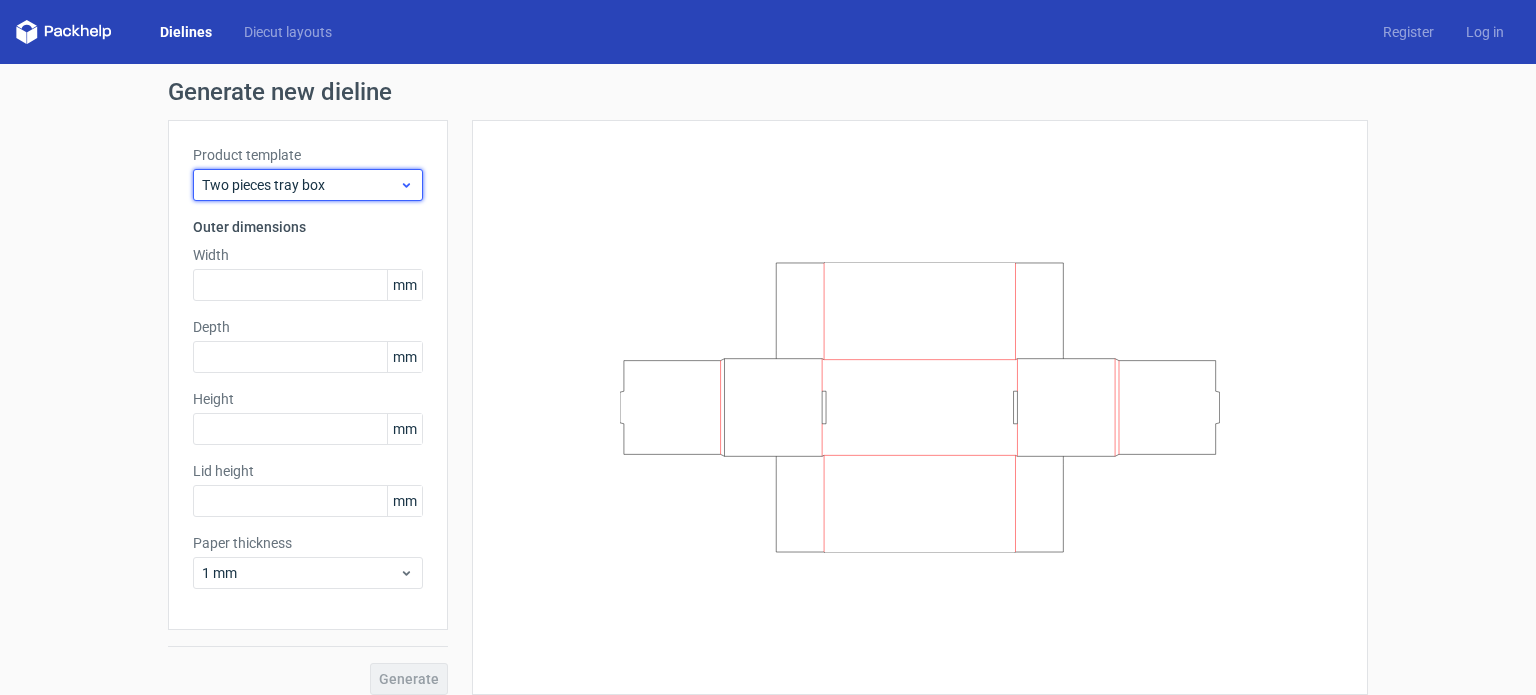 click on "Two pieces tray box" at bounding box center [300, 185] 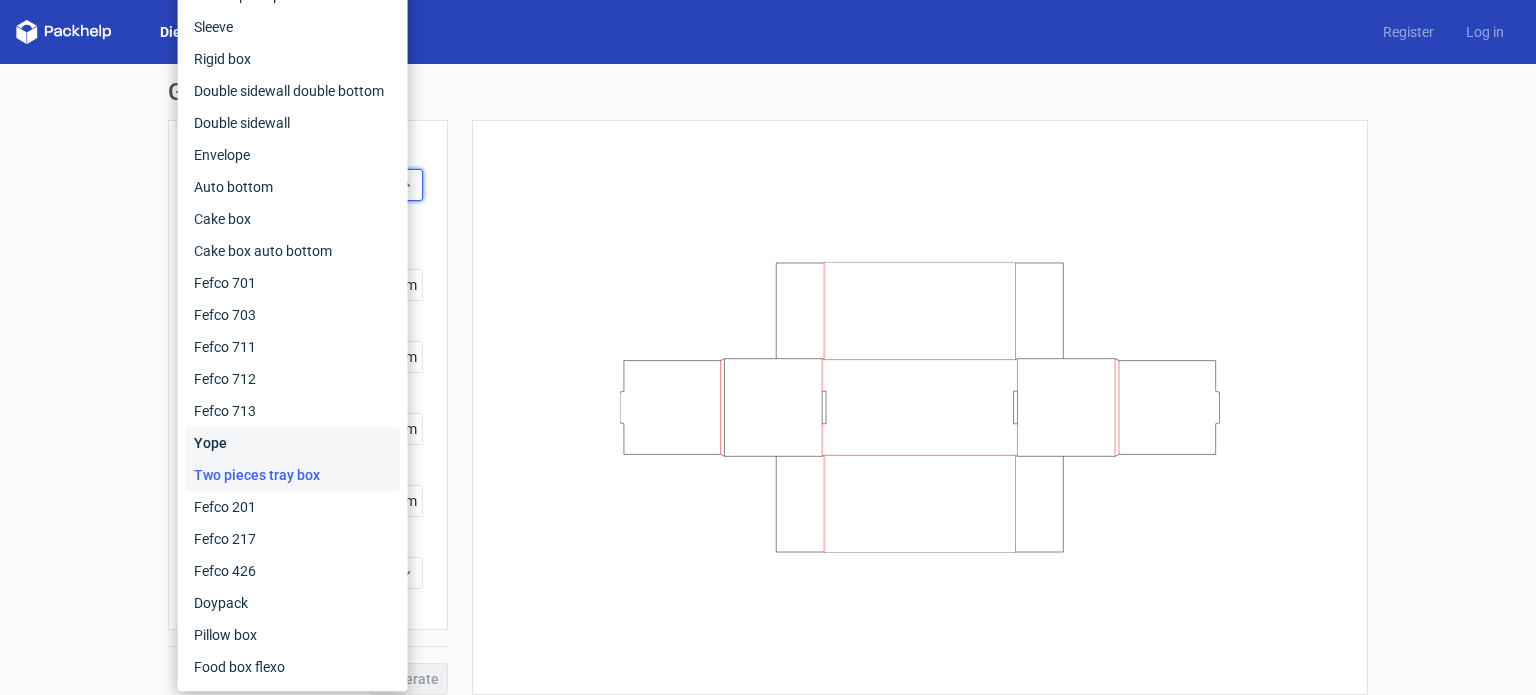 click on "Yope" at bounding box center [293, 443] 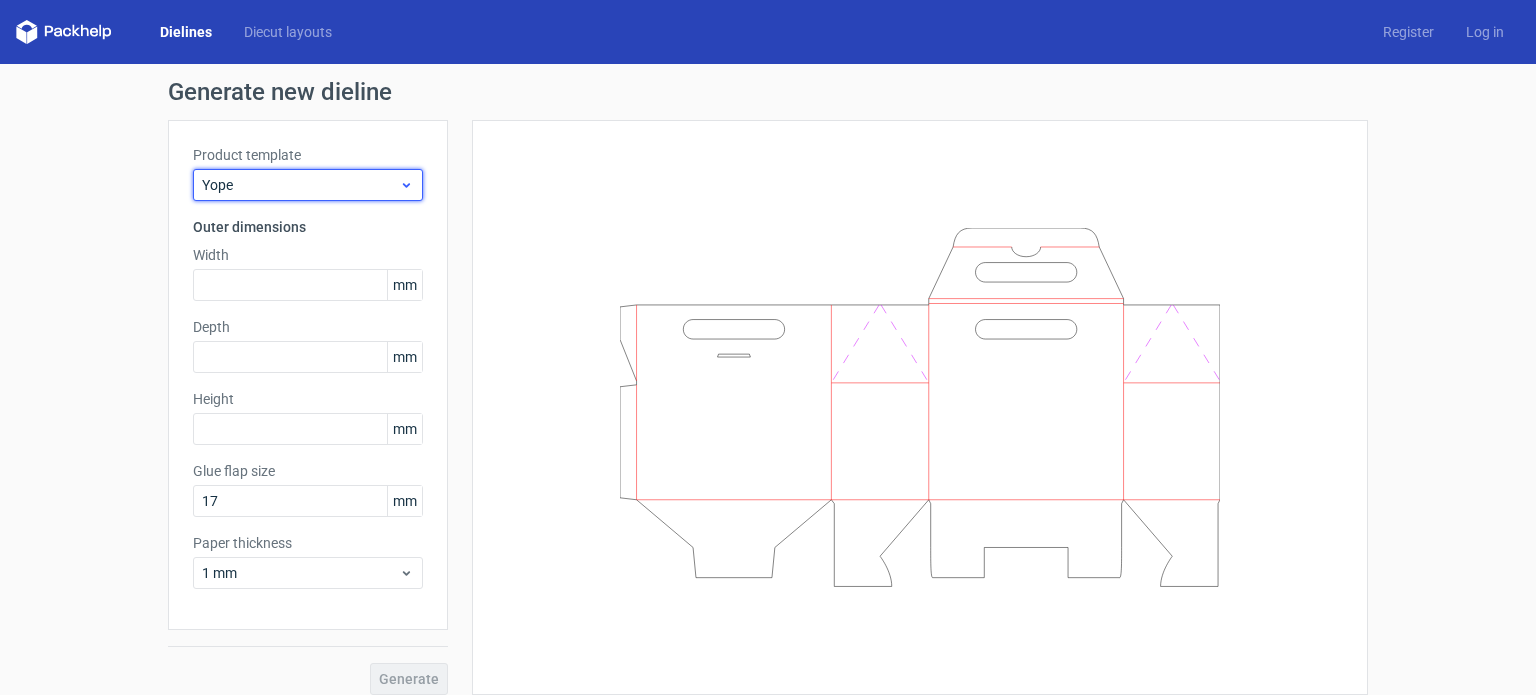 click on "Yope" at bounding box center (308, 185) 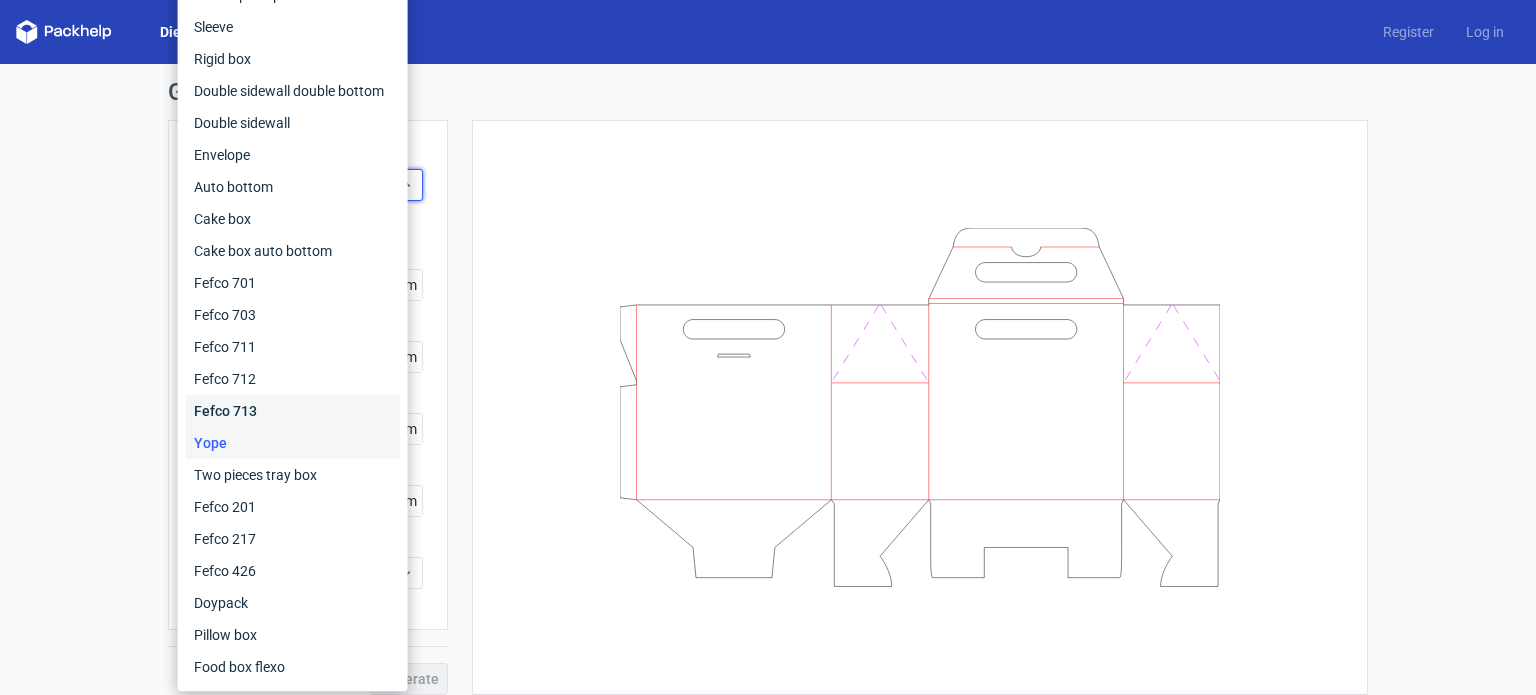 click on "Fefco 713" at bounding box center (293, 411) 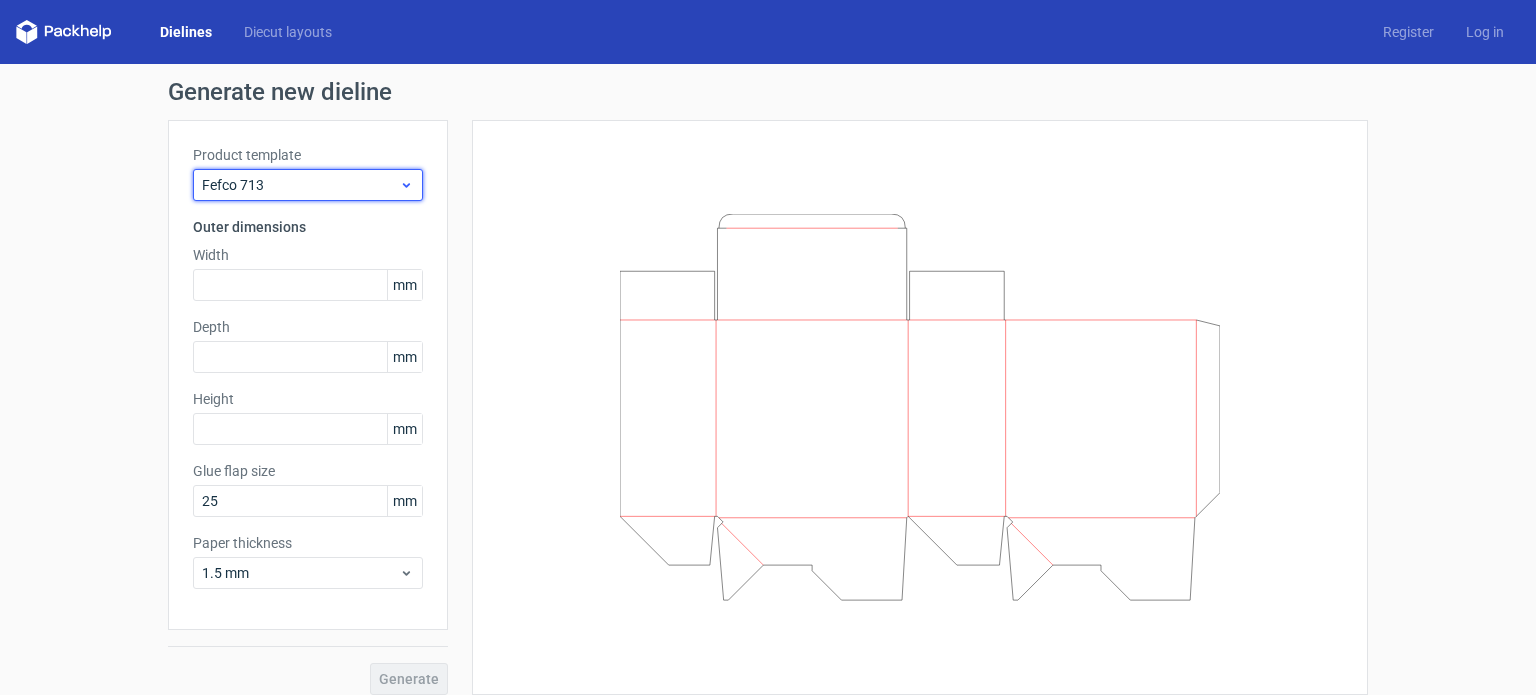 click on "Fefco 713" at bounding box center (300, 185) 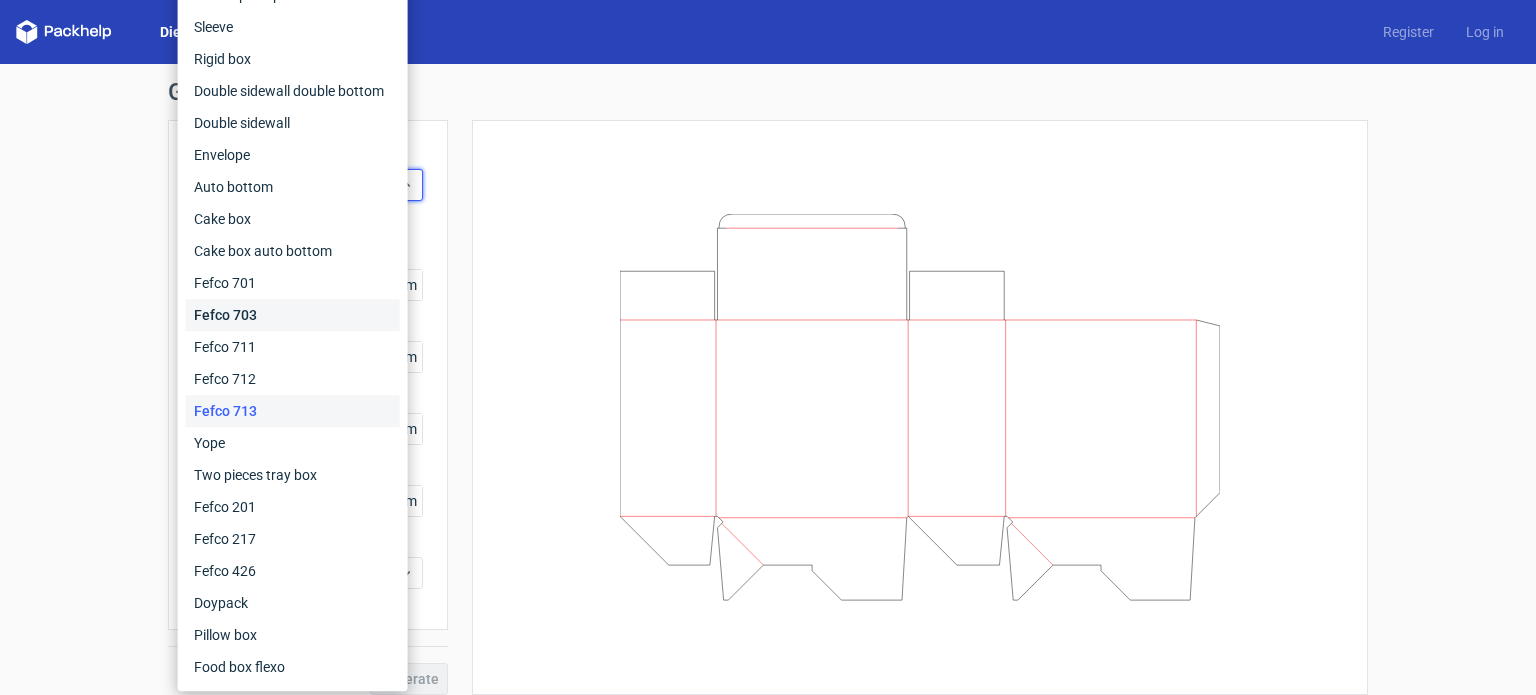 click on "Fefco 703" at bounding box center [293, 315] 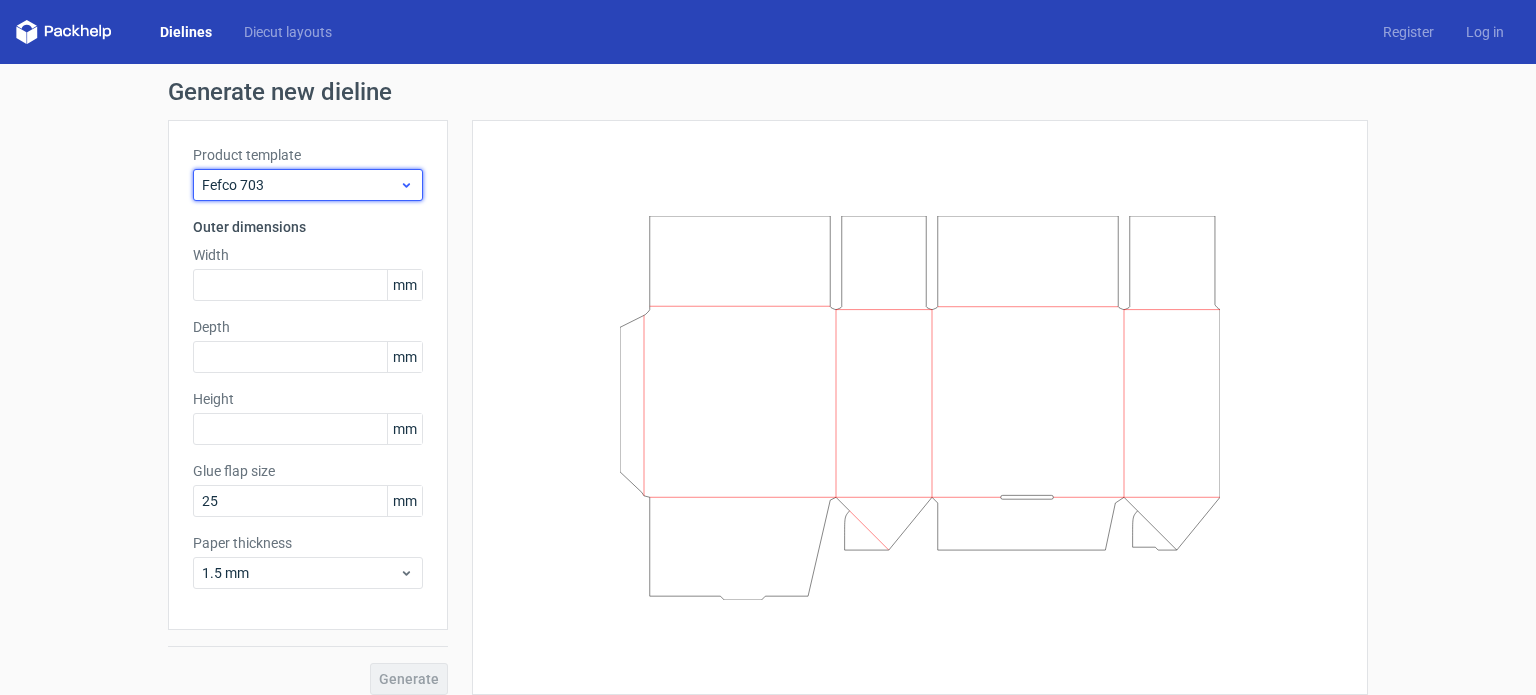 click on "Fefco 703" at bounding box center [300, 185] 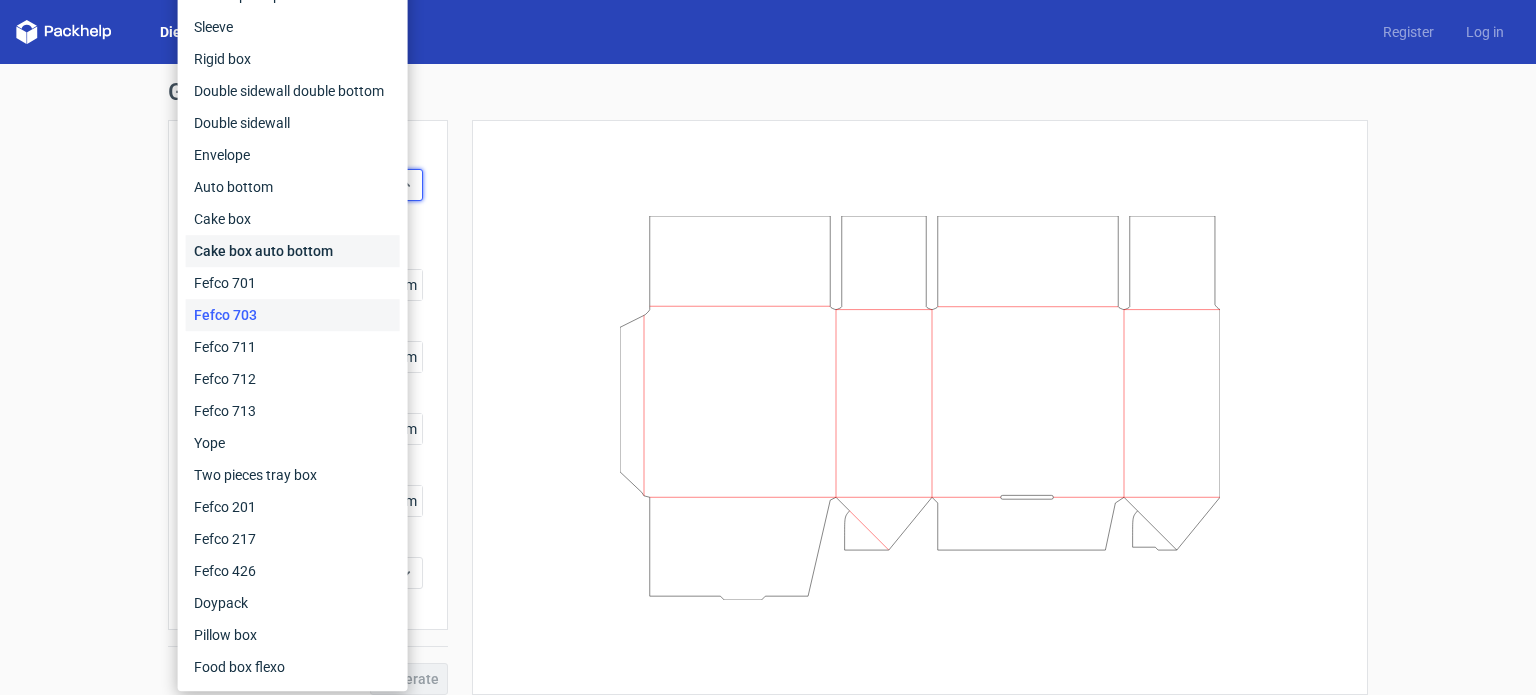click on "Cake box auto bottom" at bounding box center [293, 251] 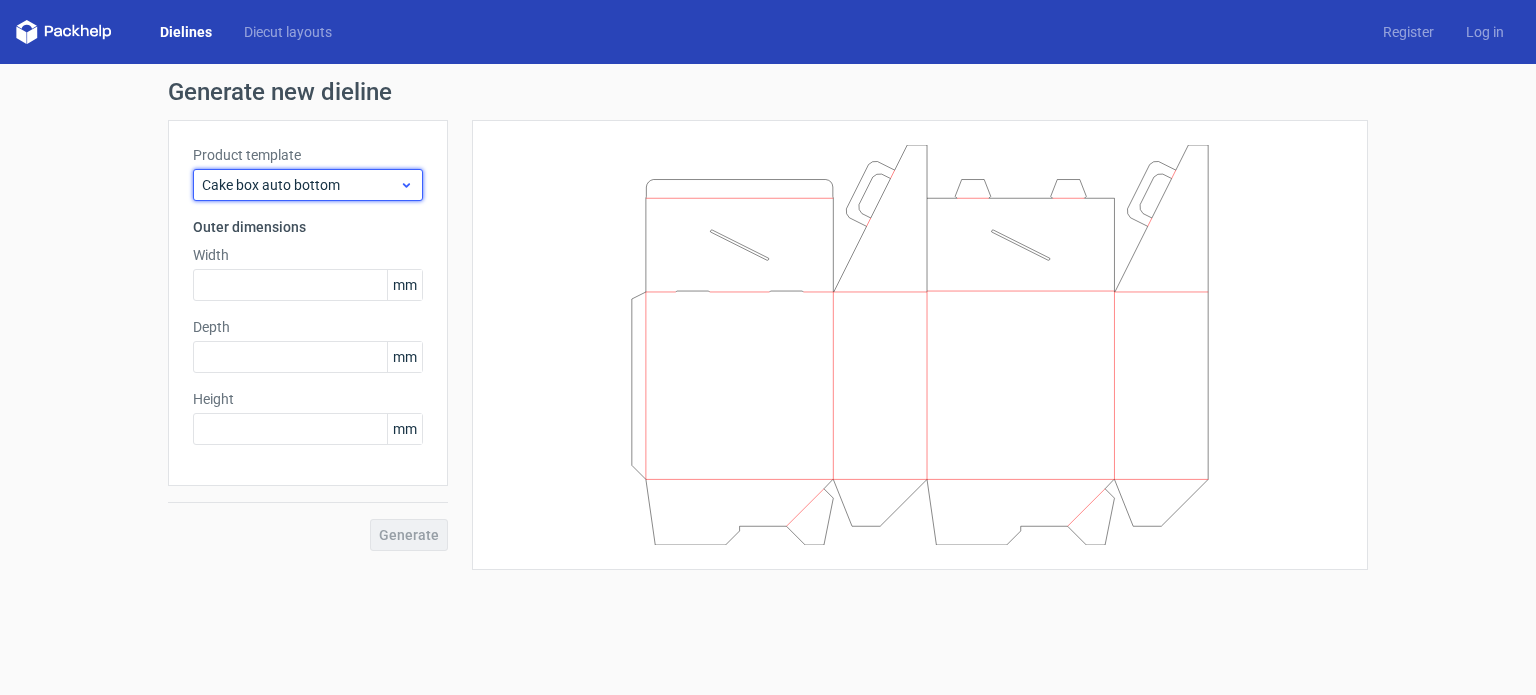 click on "Cake box auto bottom" at bounding box center [300, 185] 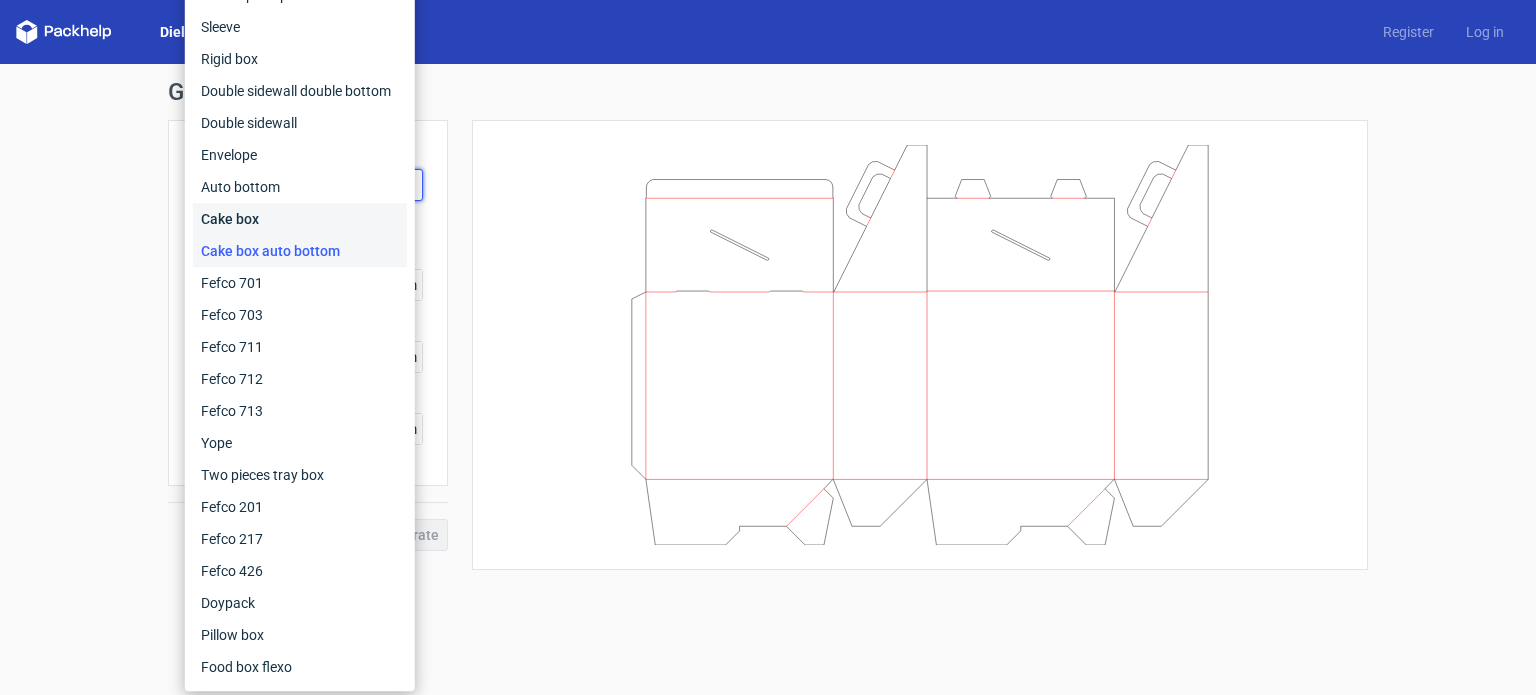 click on "Cake box" at bounding box center [300, 219] 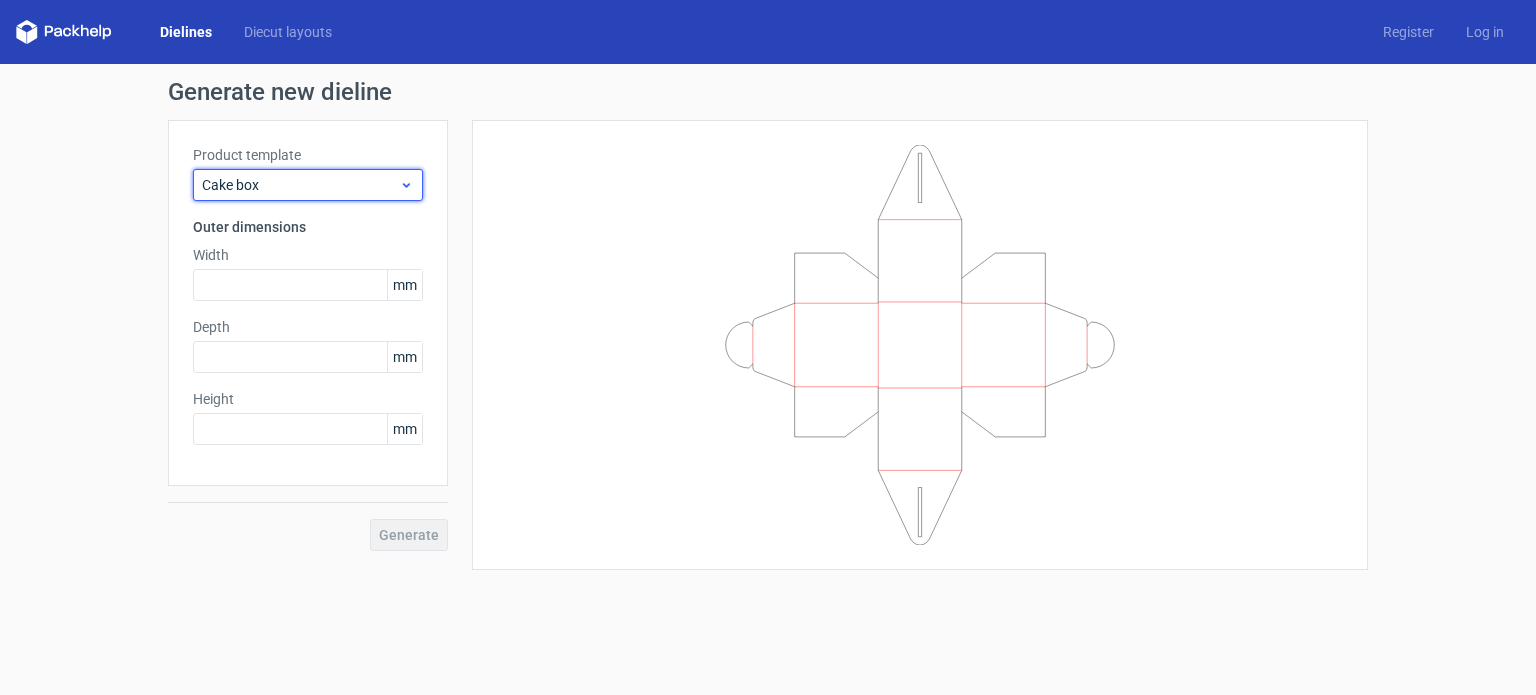 click on "Cake box" at bounding box center [300, 185] 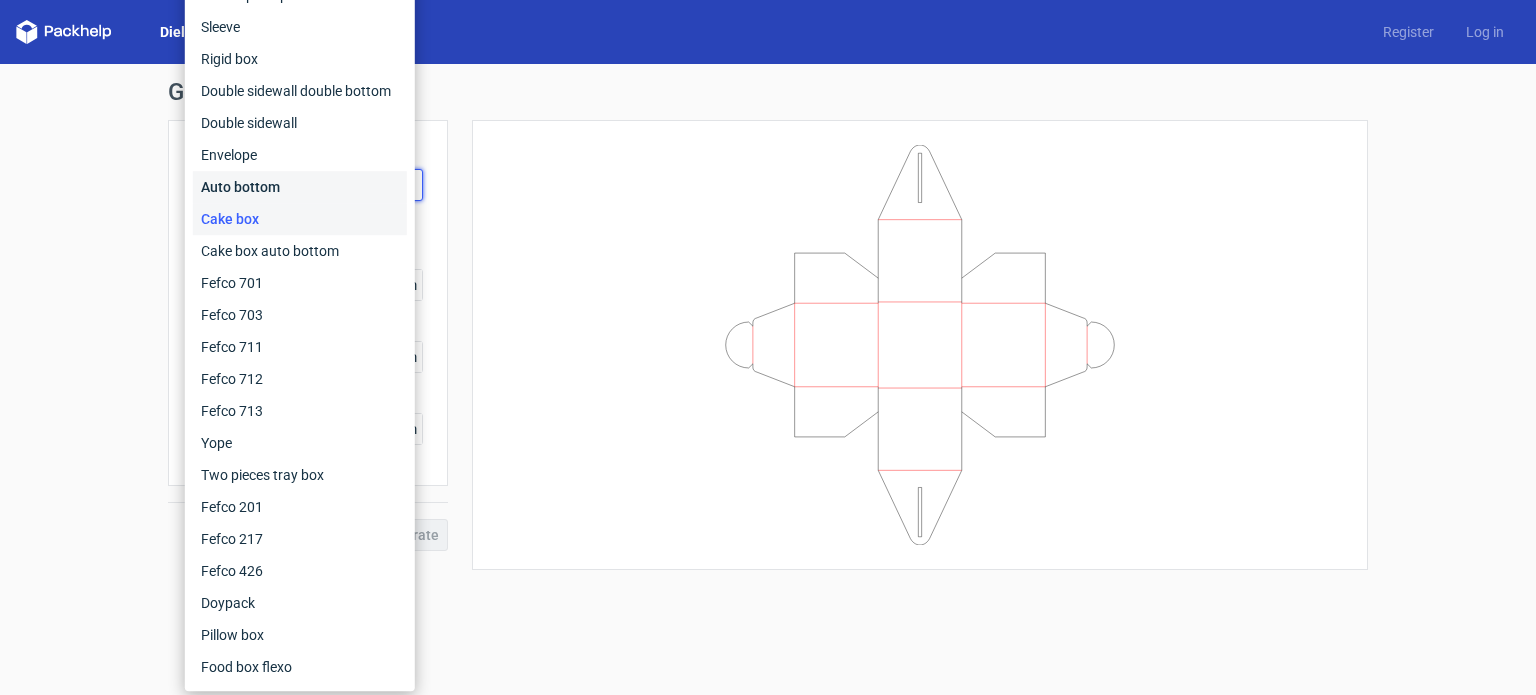 click on "Auto bottom" at bounding box center [300, 187] 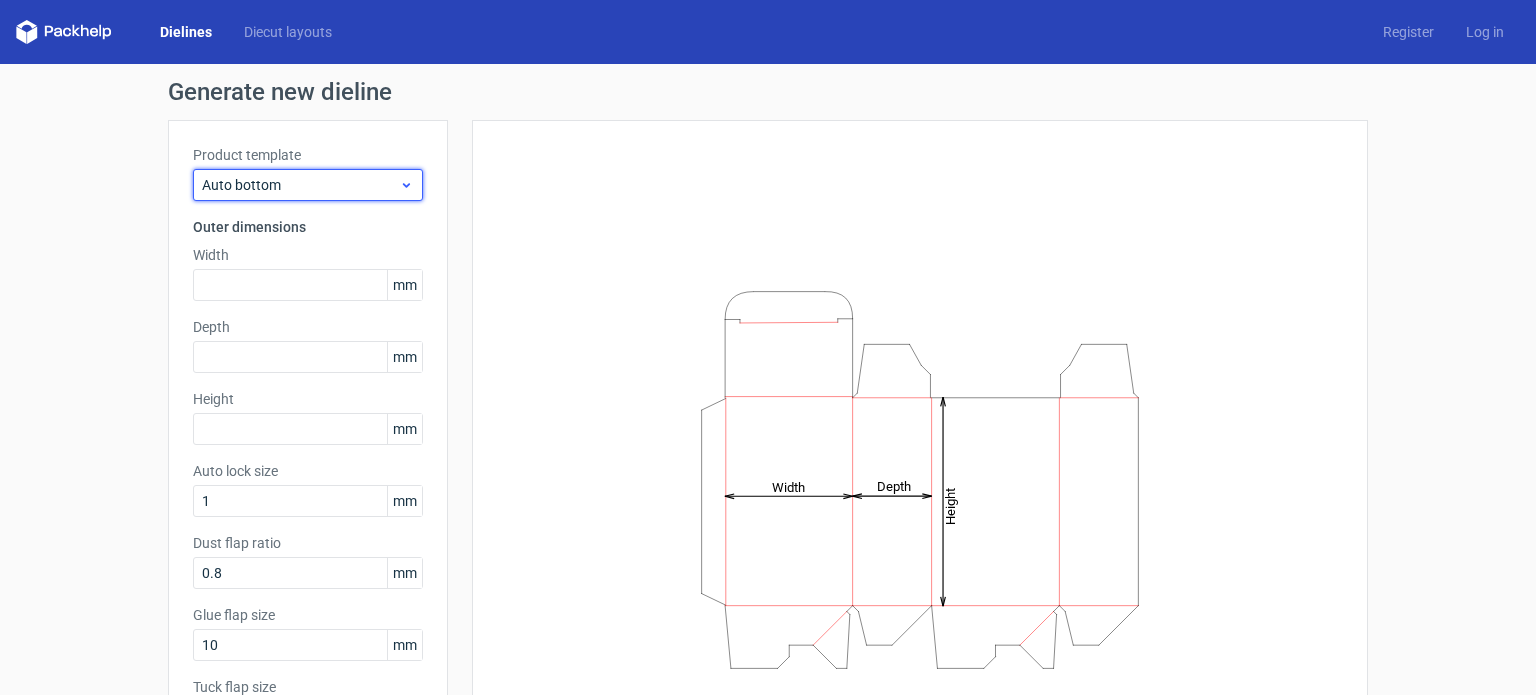 click on "Auto bottom" at bounding box center [308, 185] 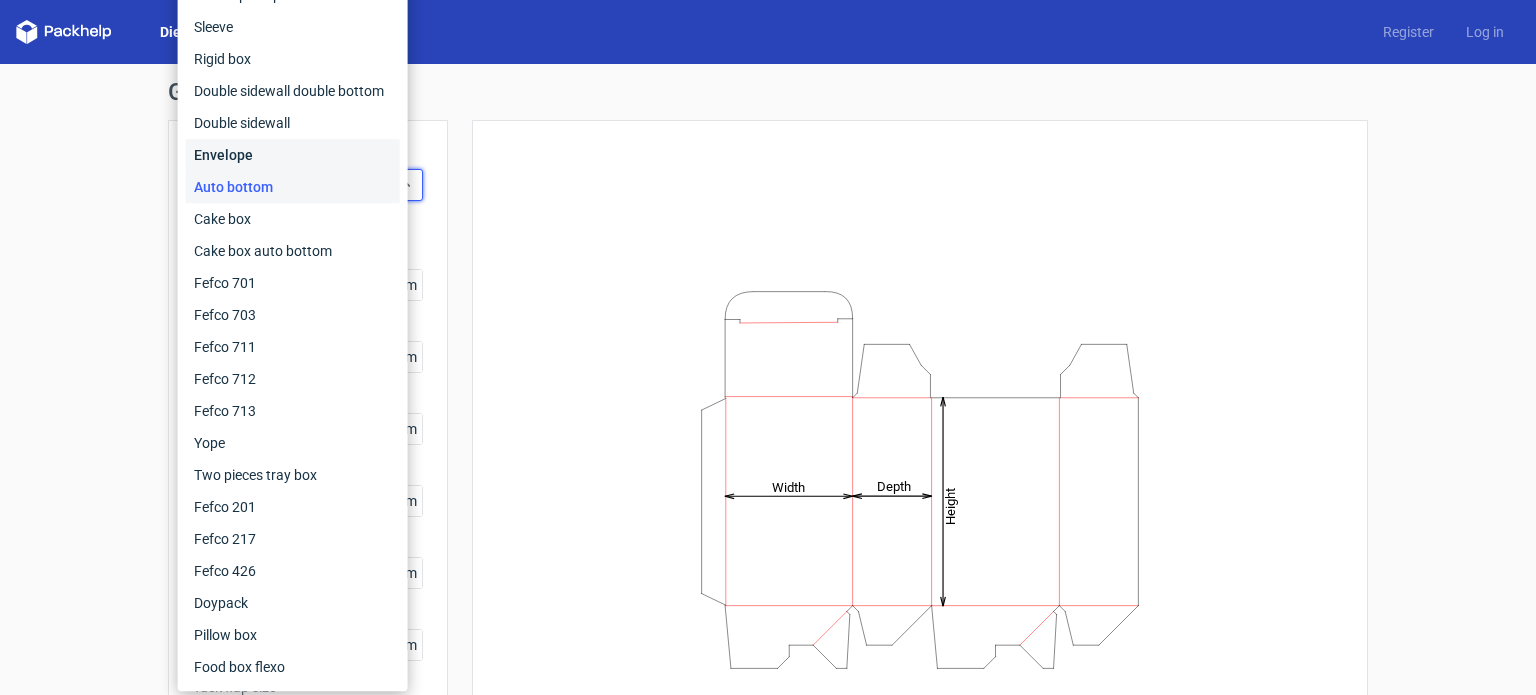 click on "Envelope" at bounding box center [293, 155] 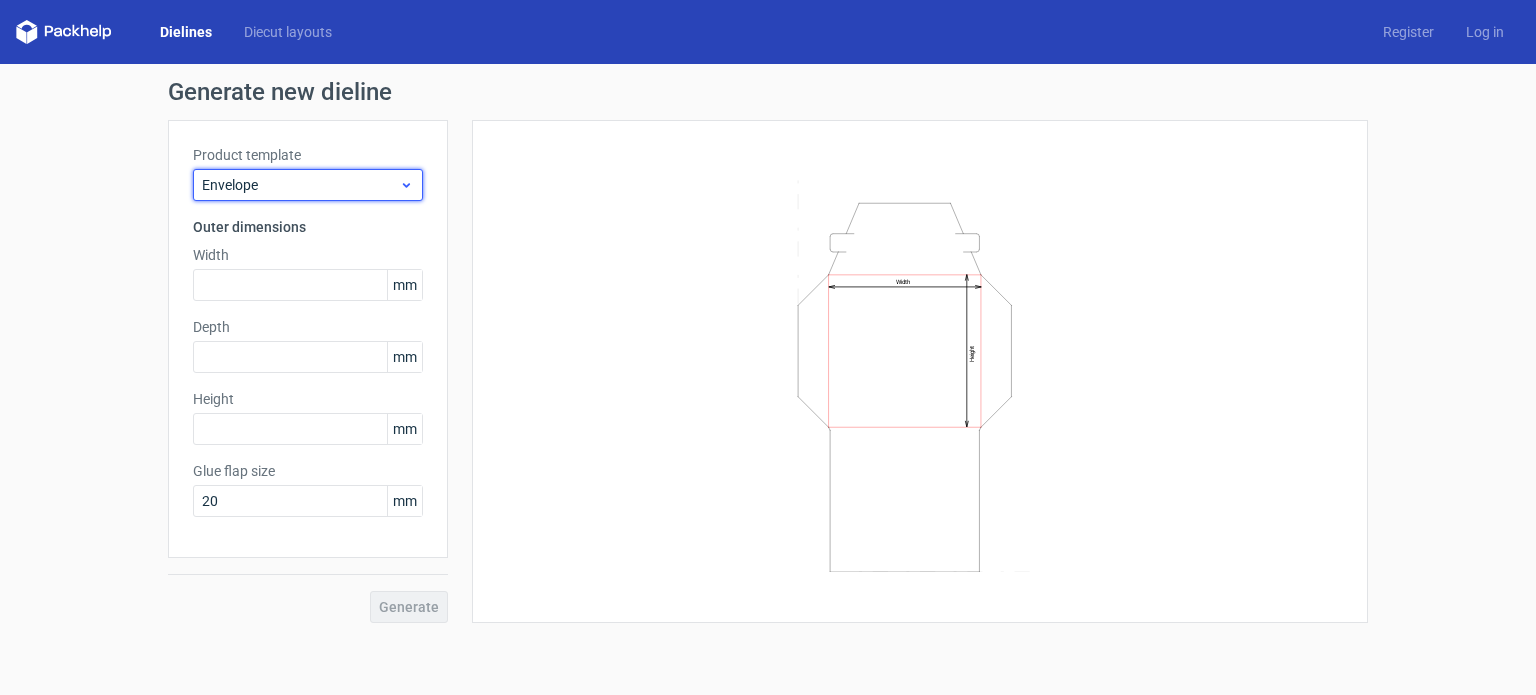 click on "Envelope" at bounding box center [300, 185] 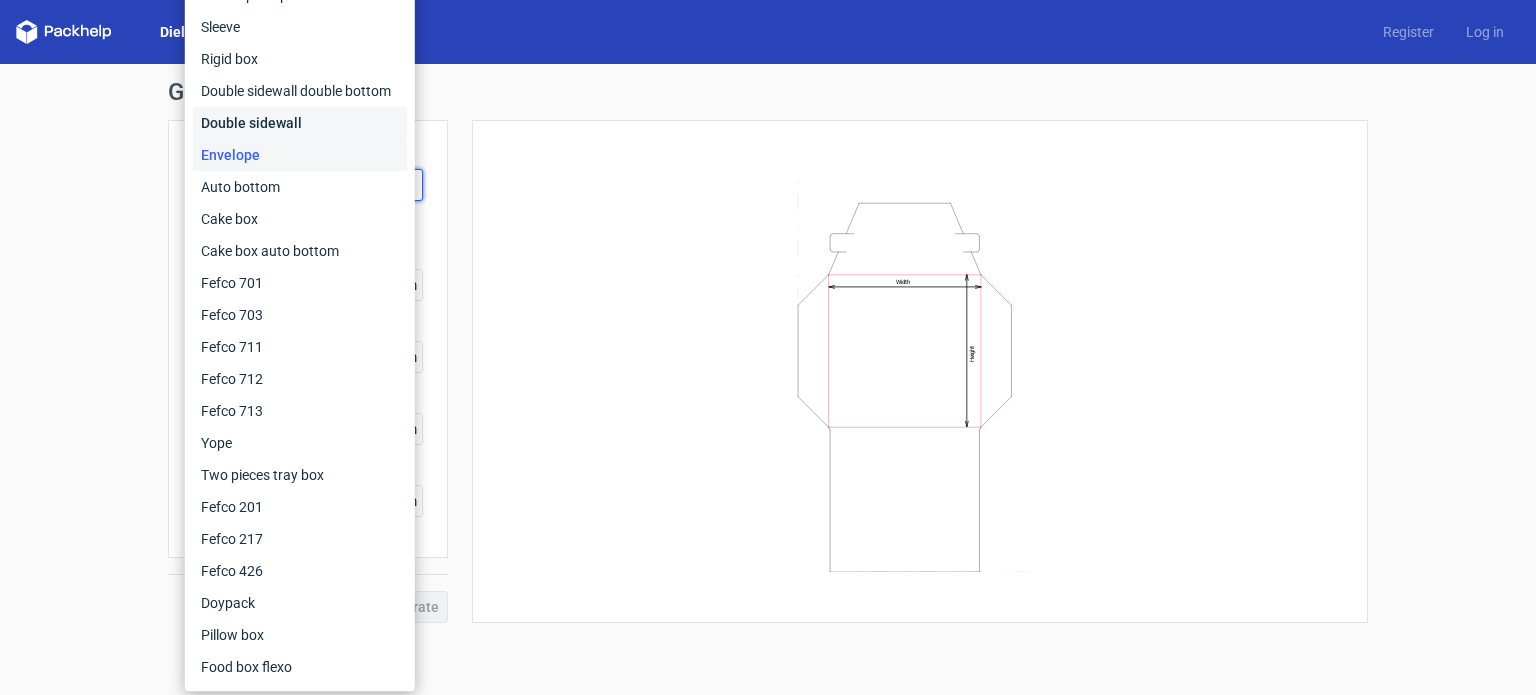 click on "Double sidewall" at bounding box center (300, 123) 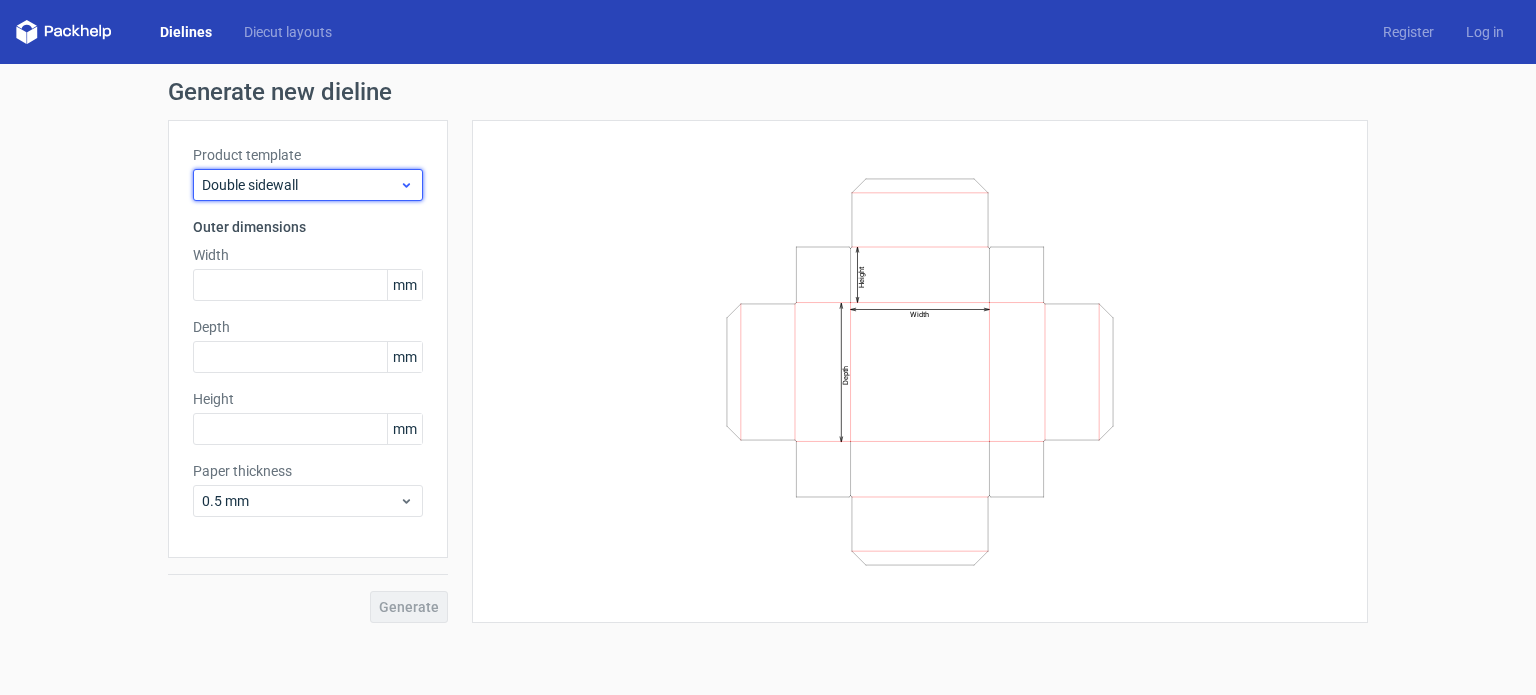 click on "Double sidewall" at bounding box center [300, 185] 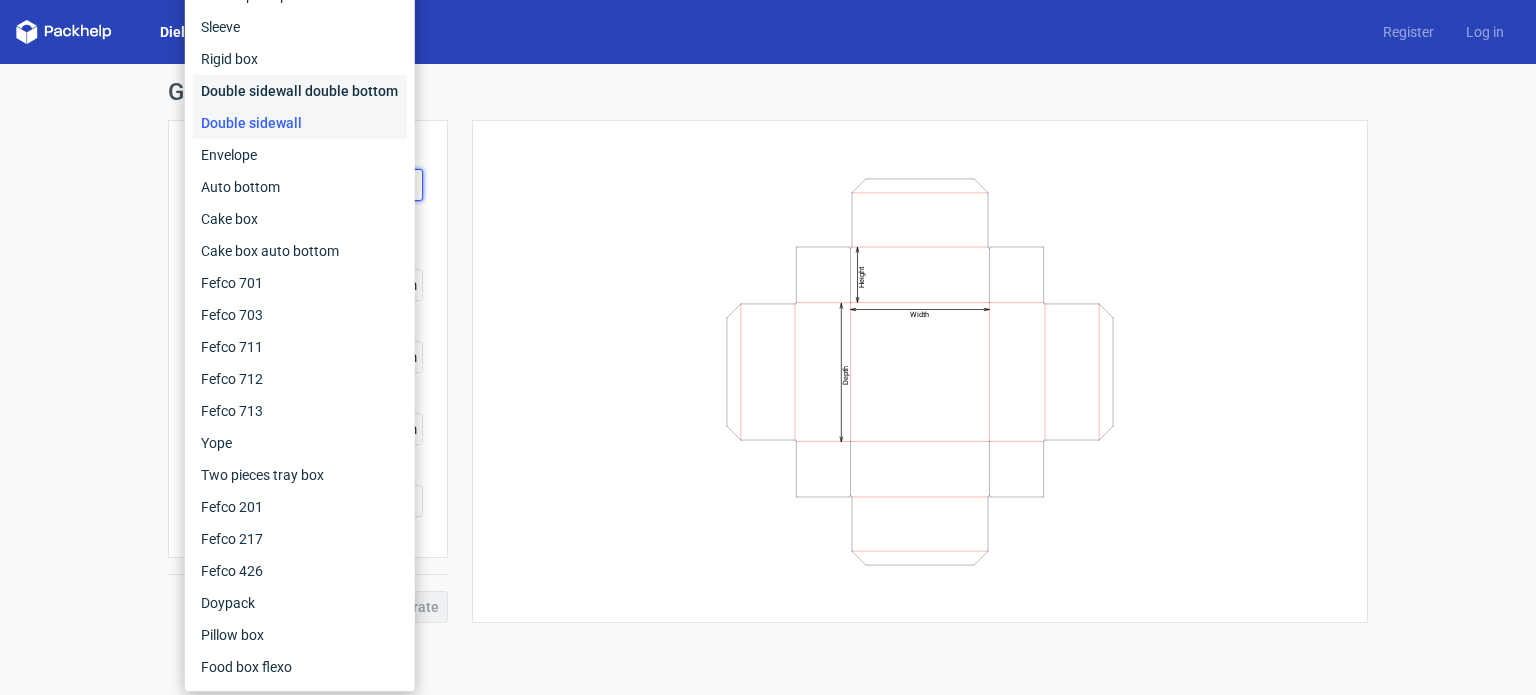 click on "Double sidewall double bottom" at bounding box center (300, 91) 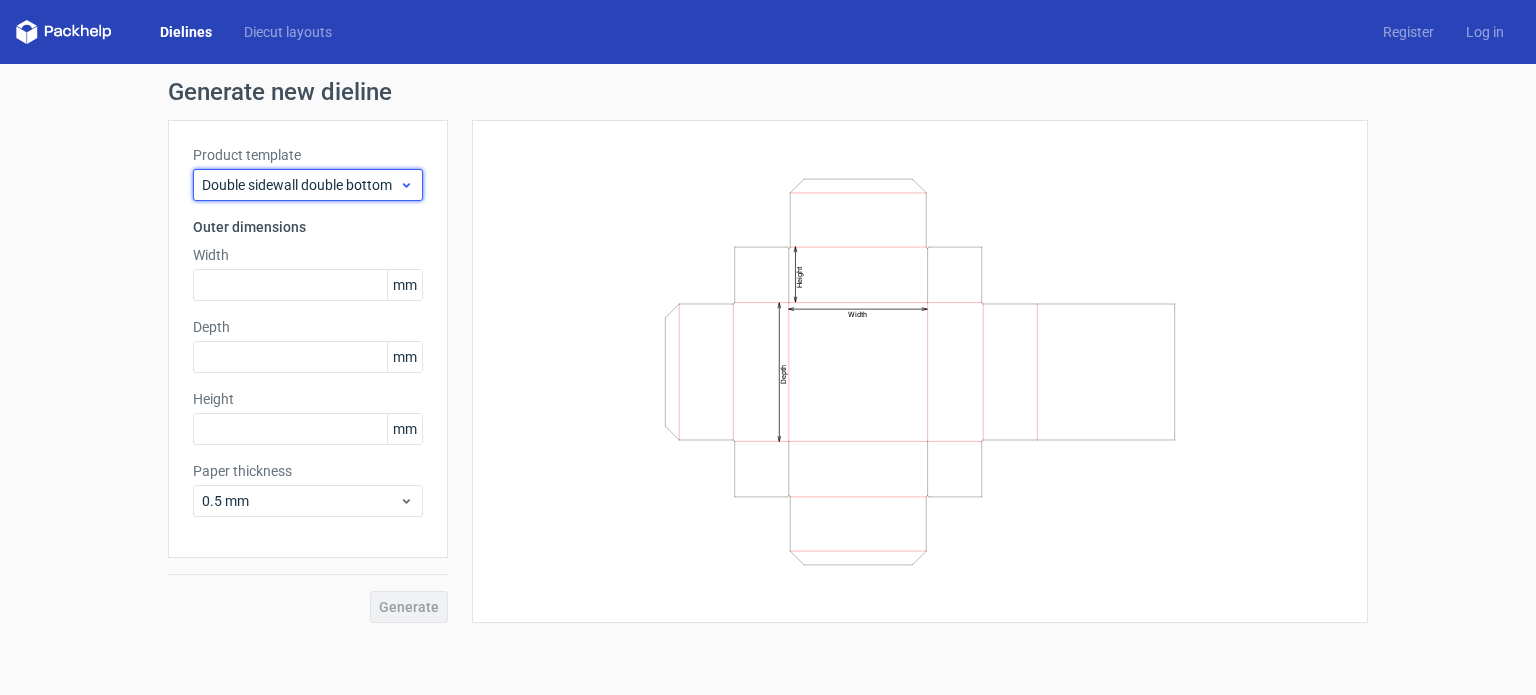 click on "Double sidewall double bottom" at bounding box center (300, 185) 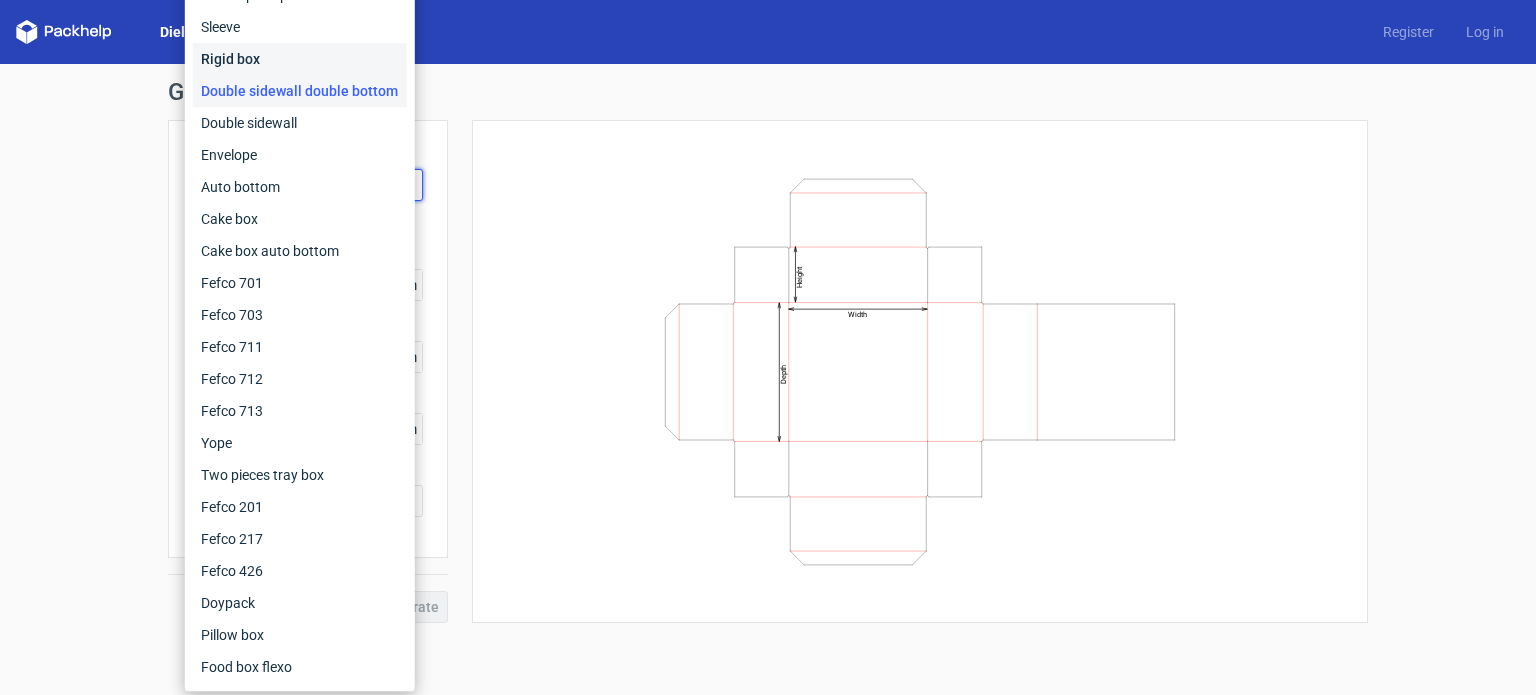 click on "Rigid box" at bounding box center (300, 59) 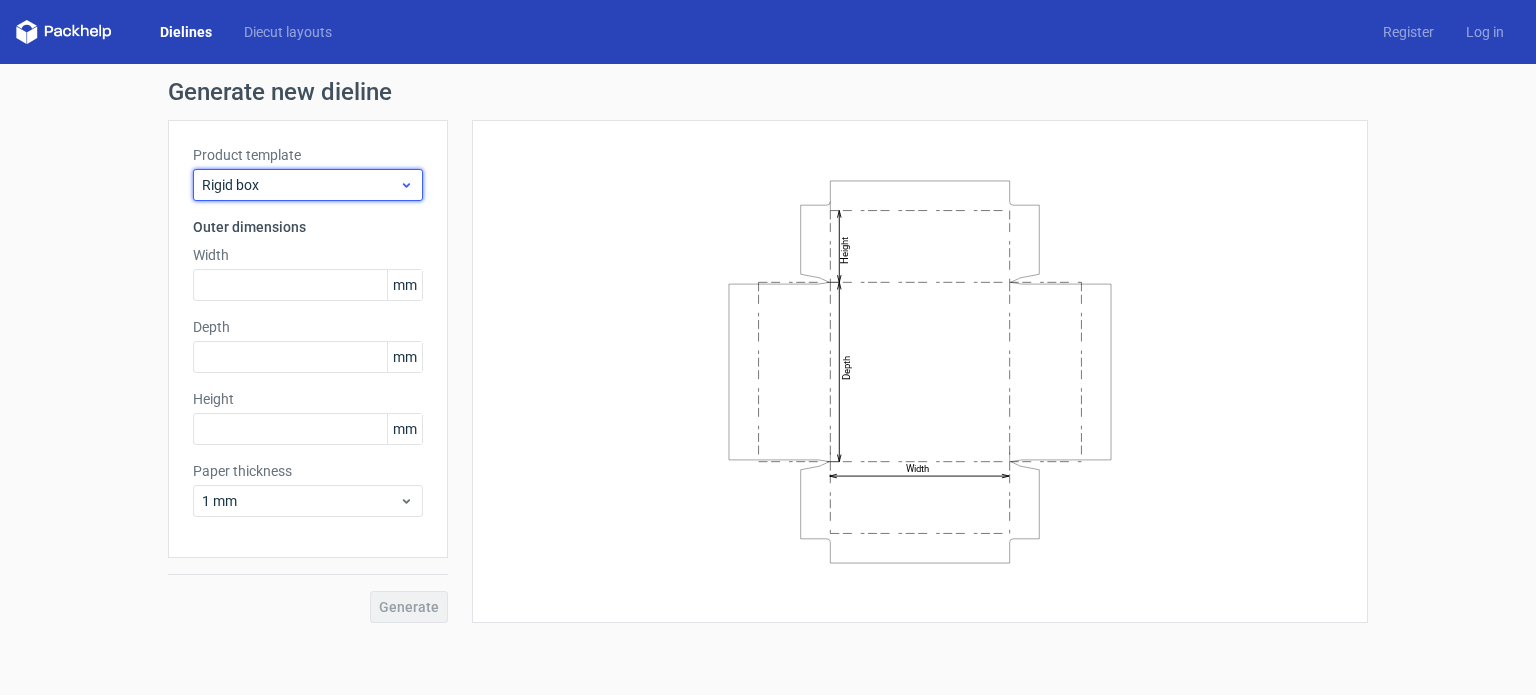 click on "Rigid box" at bounding box center (300, 185) 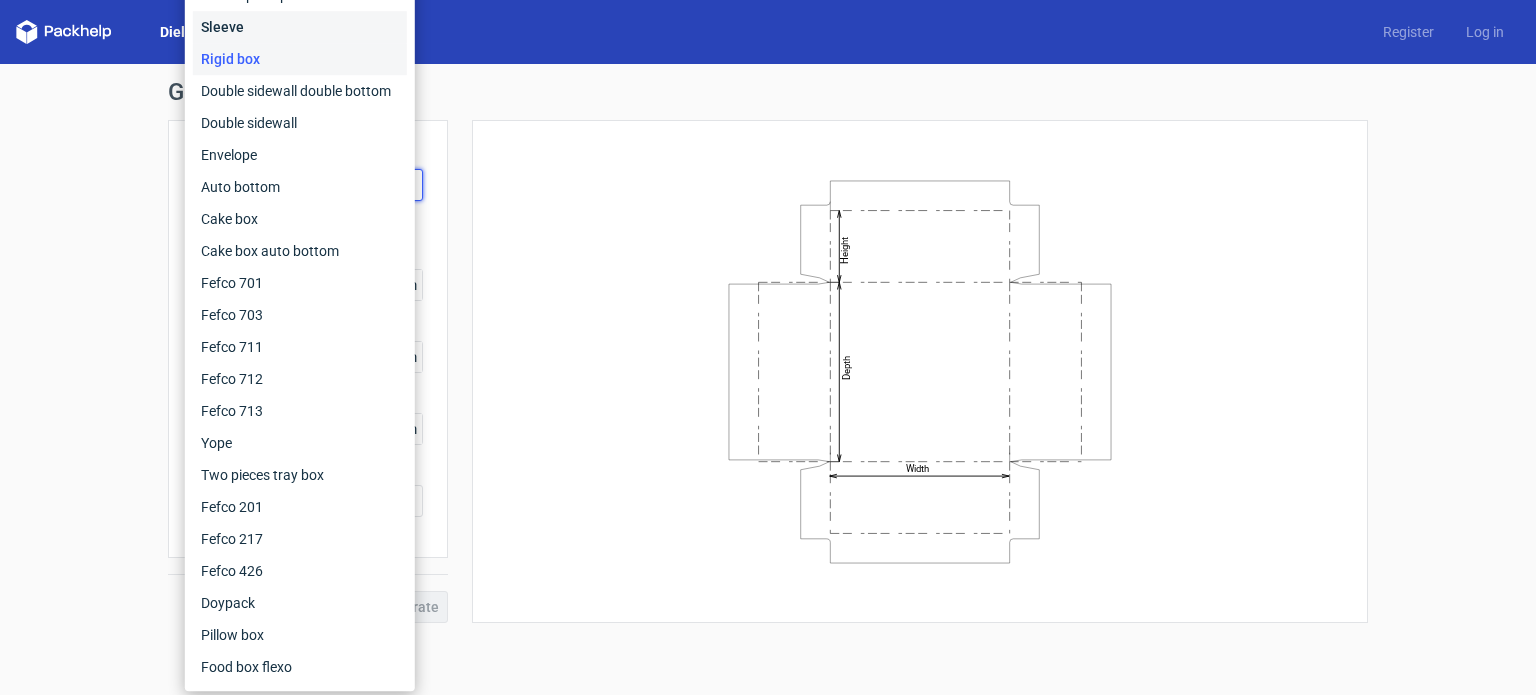 click on "Sleeve" at bounding box center [300, 27] 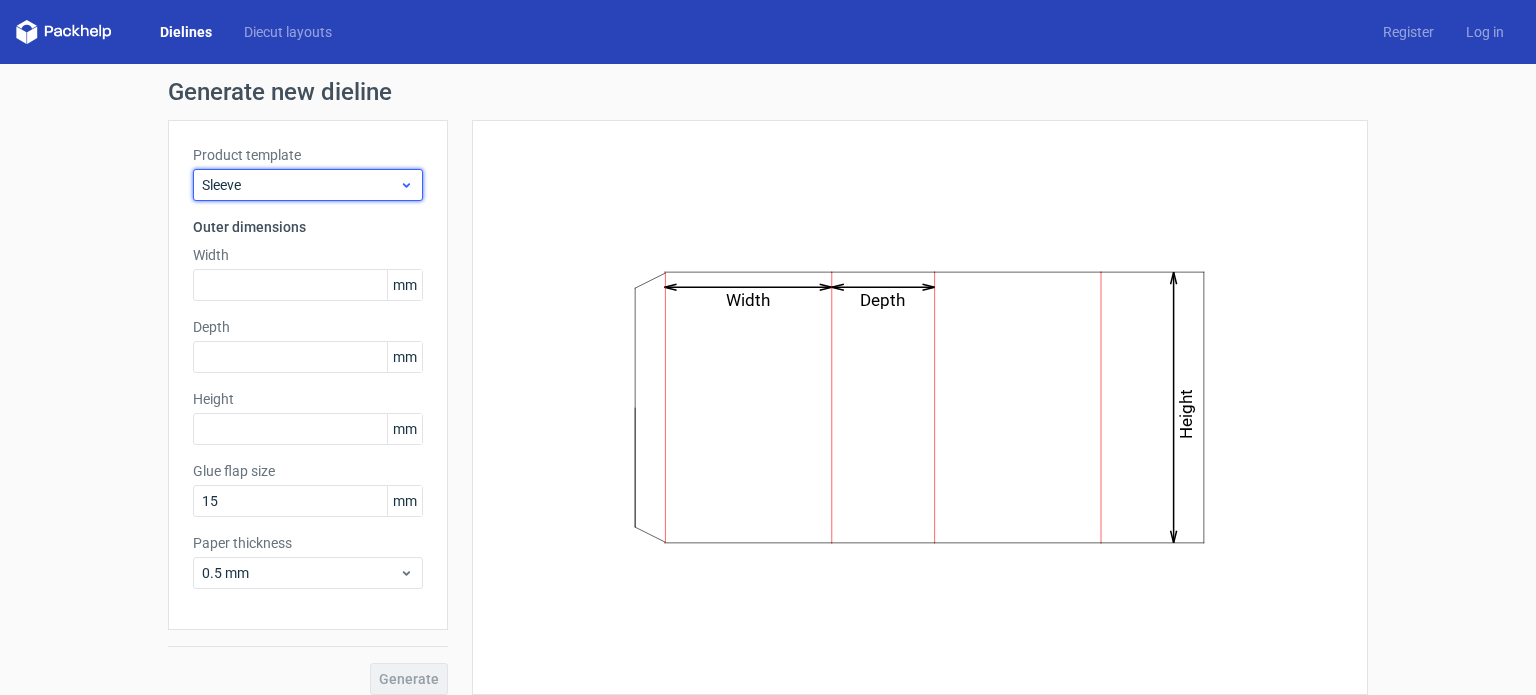 click on "Sleeve" at bounding box center (300, 185) 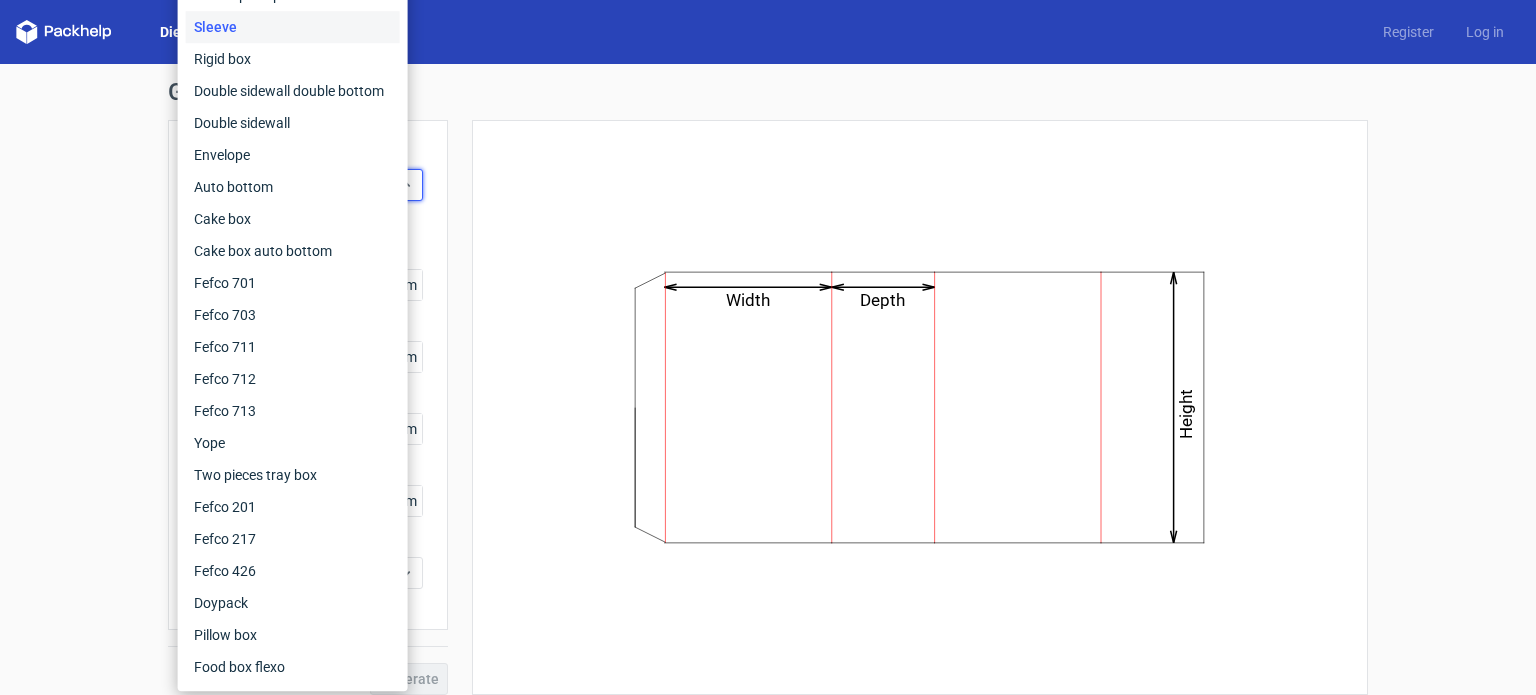 click on "Sleeve" at bounding box center (293, 27) 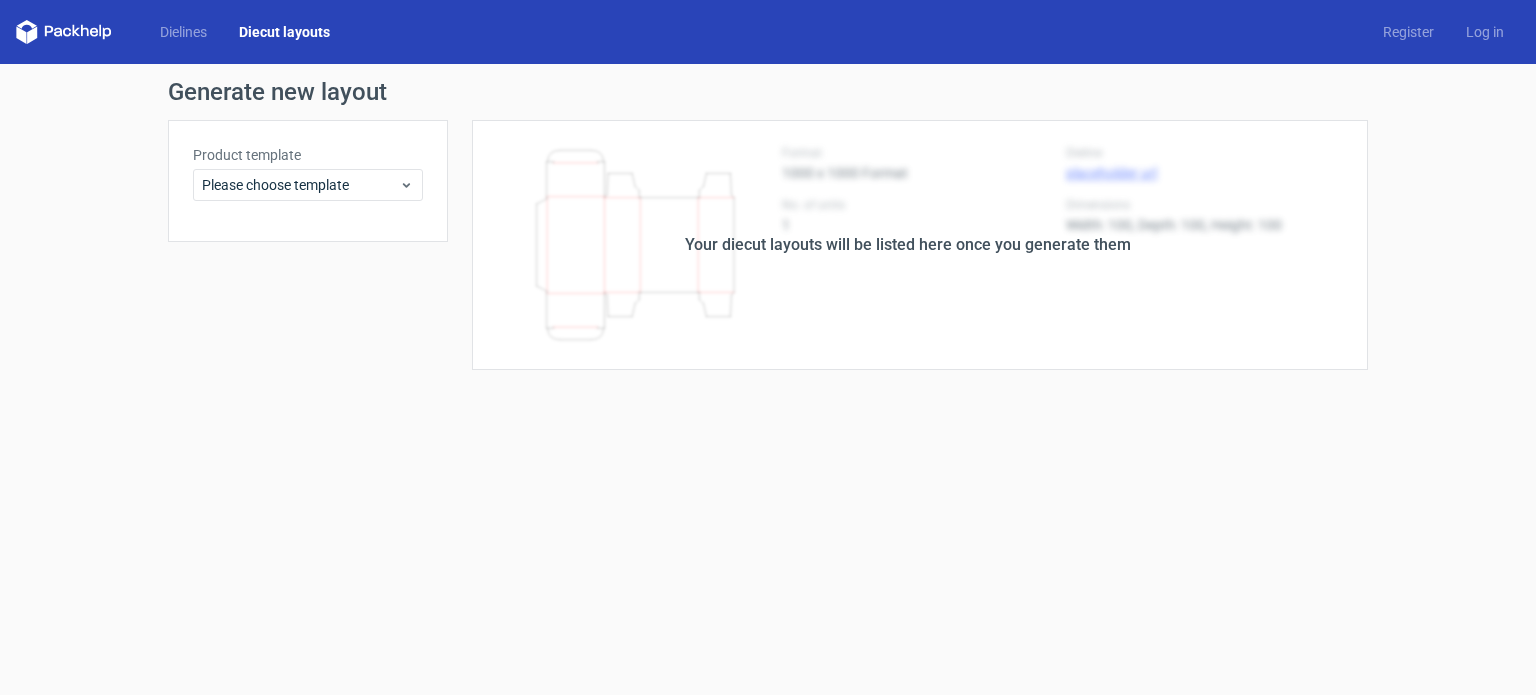 scroll, scrollTop: 0, scrollLeft: 0, axis: both 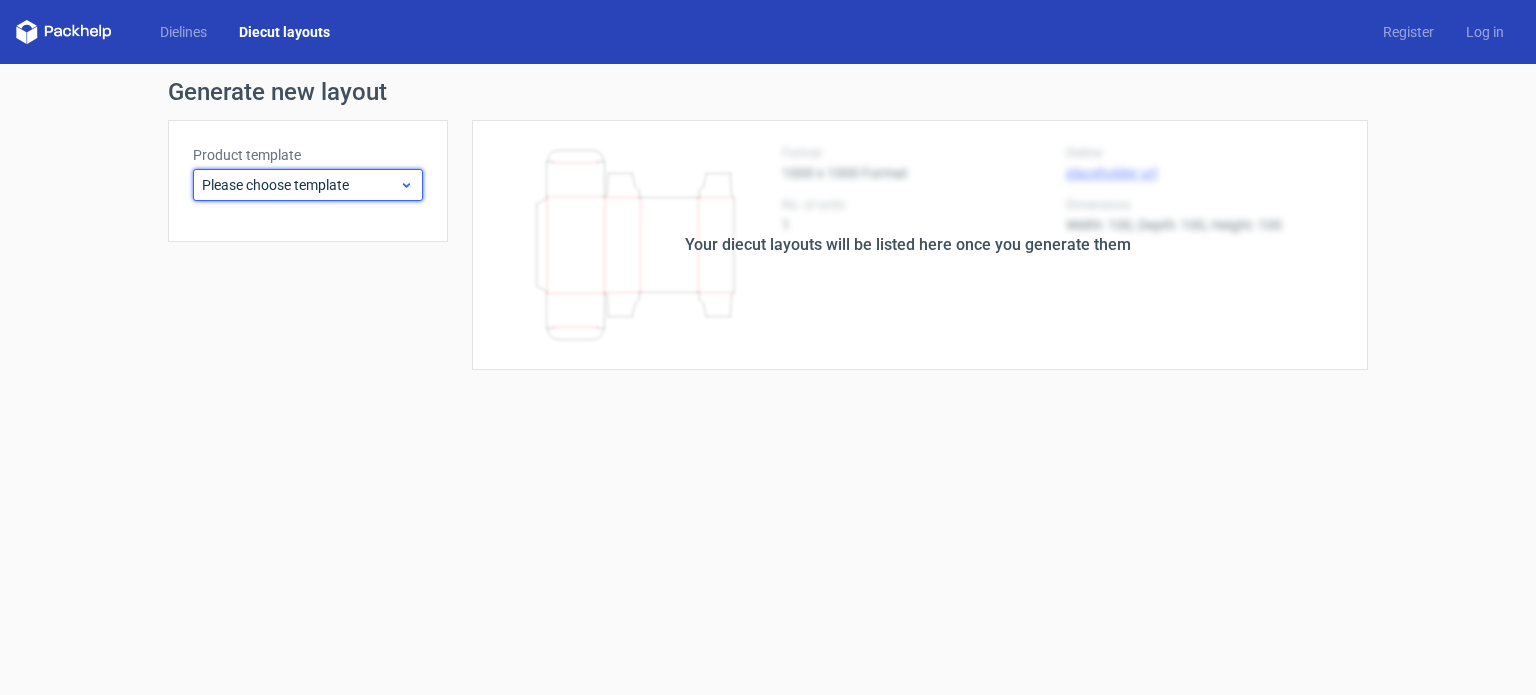 click on "Please choose template" at bounding box center (300, 185) 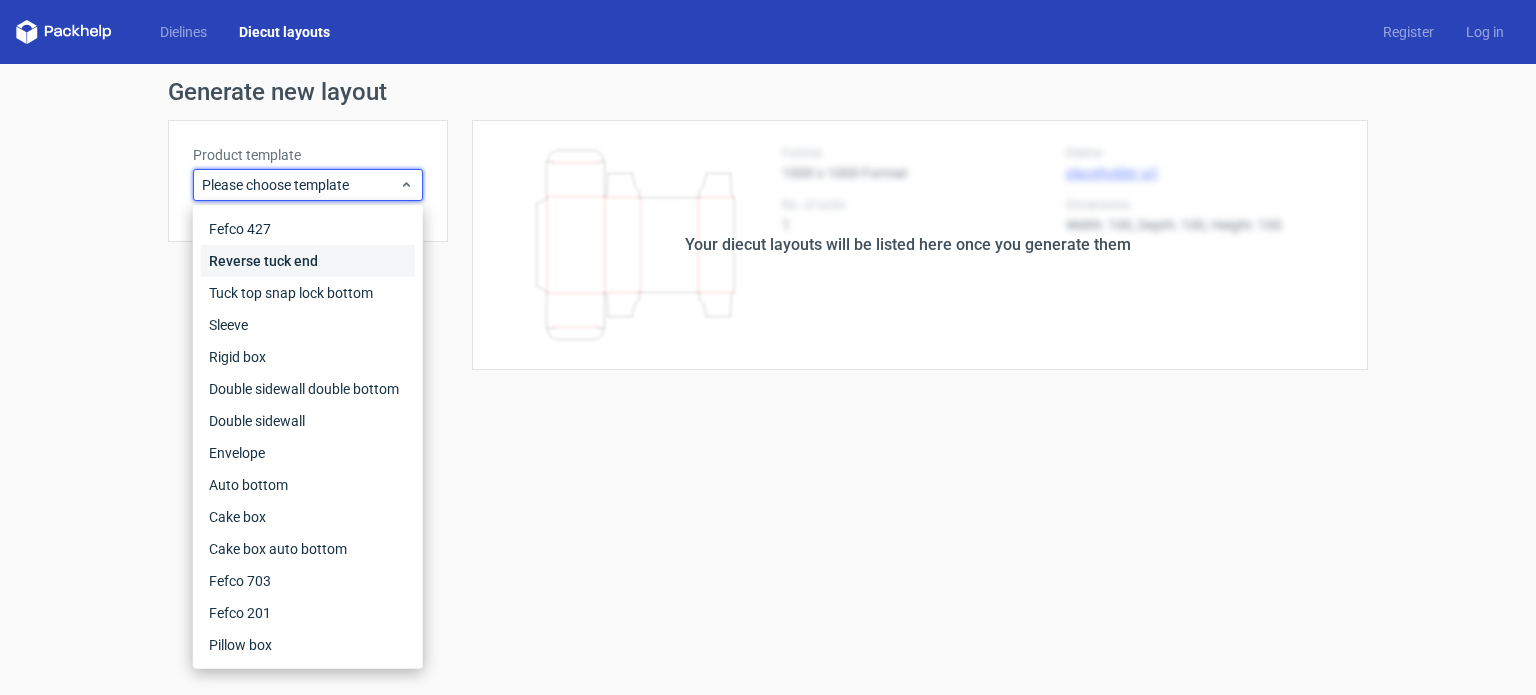 click on "Reverse tuck end" at bounding box center [308, 261] 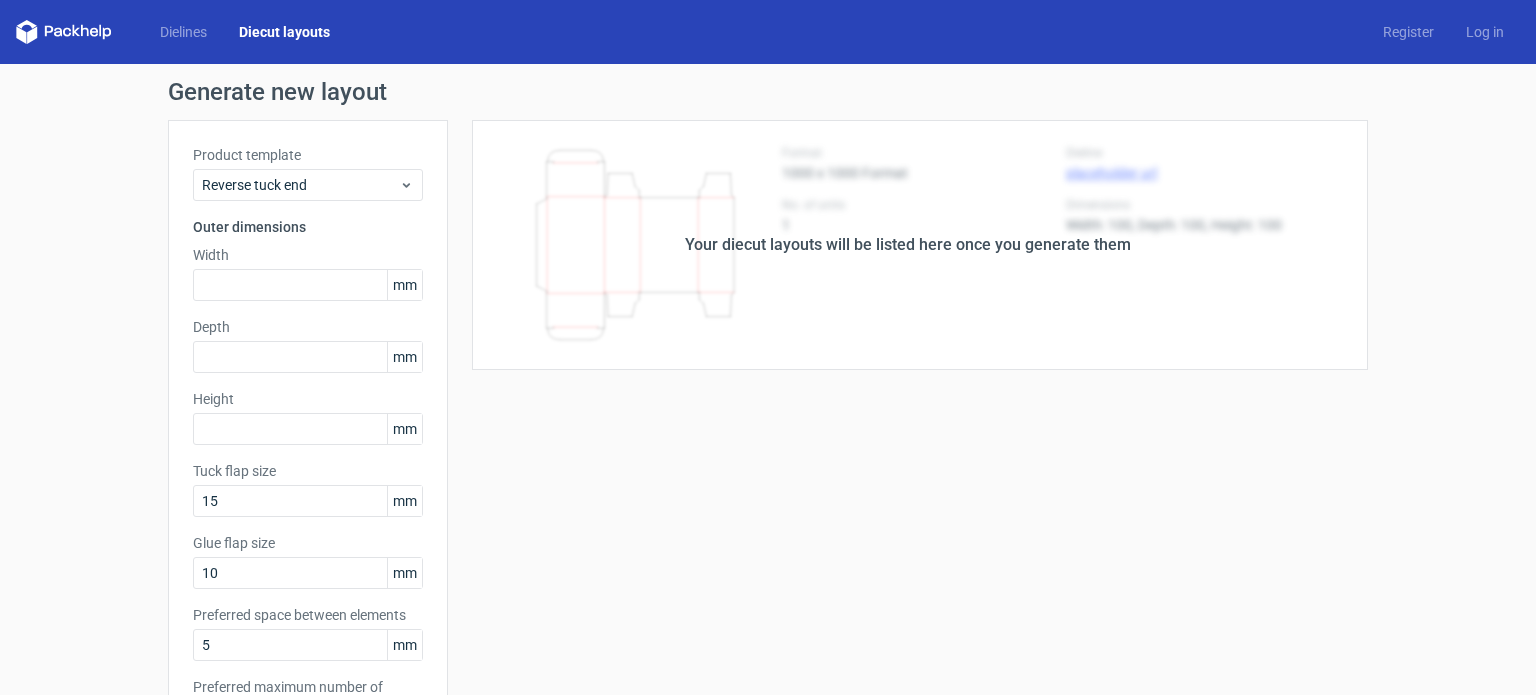 scroll, scrollTop: 0, scrollLeft: 0, axis: both 